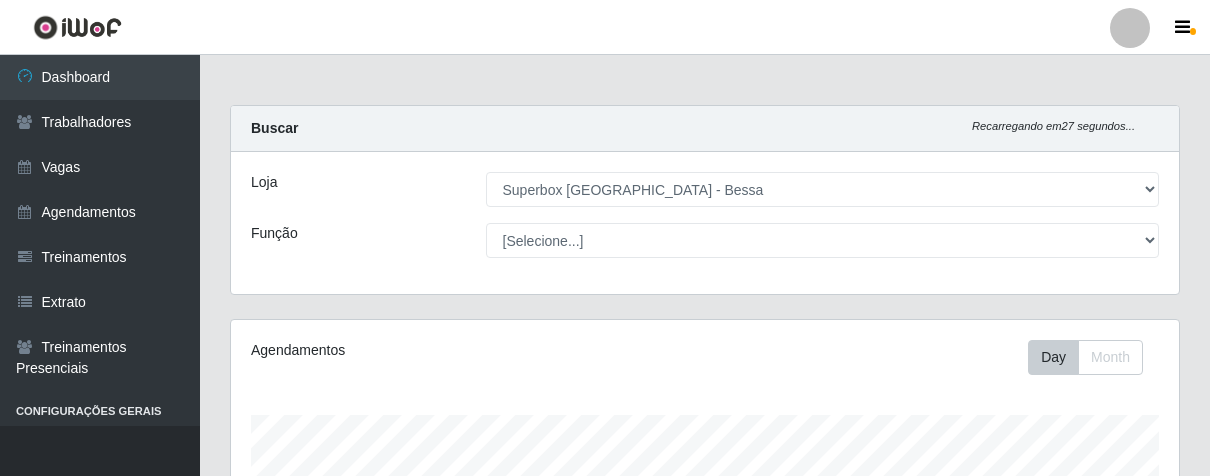 select on "206" 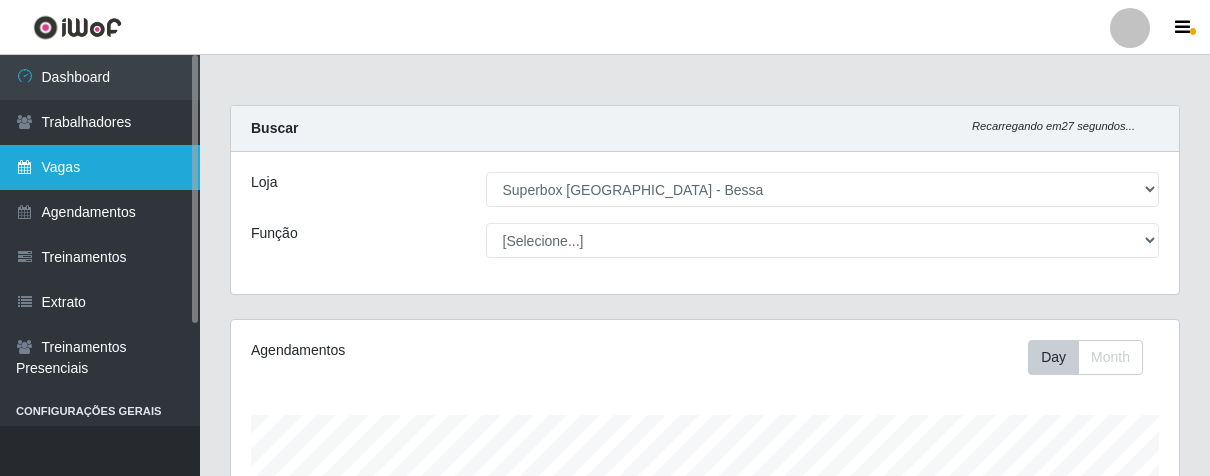 scroll, scrollTop: 828, scrollLeft: 0, axis: vertical 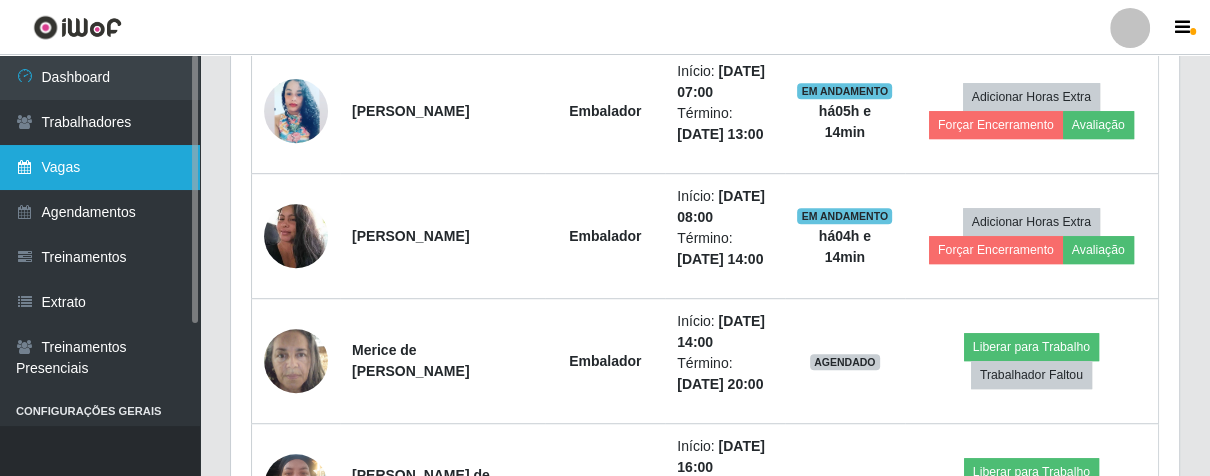 click on "Vagas" at bounding box center [100, 167] 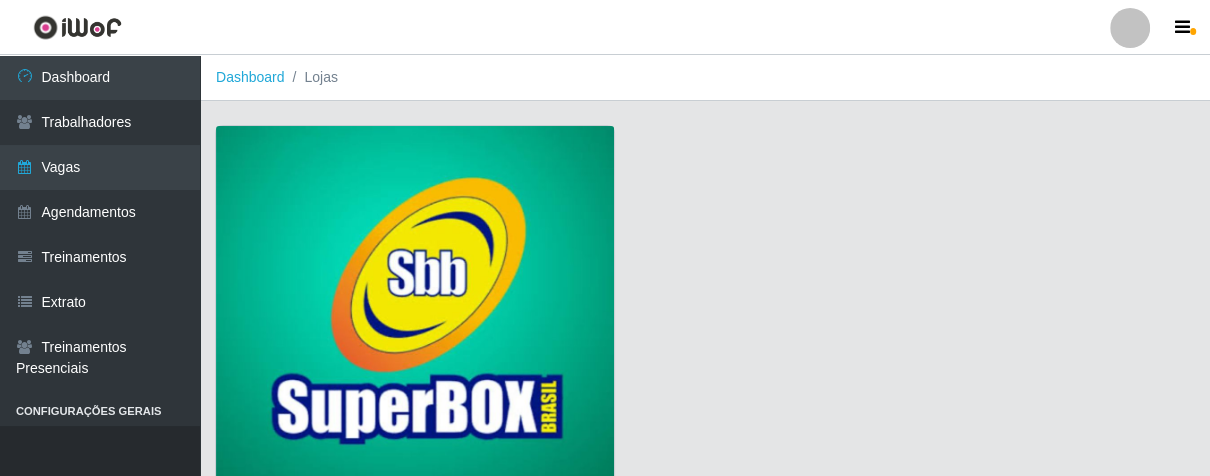scroll, scrollTop: 152, scrollLeft: 0, axis: vertical 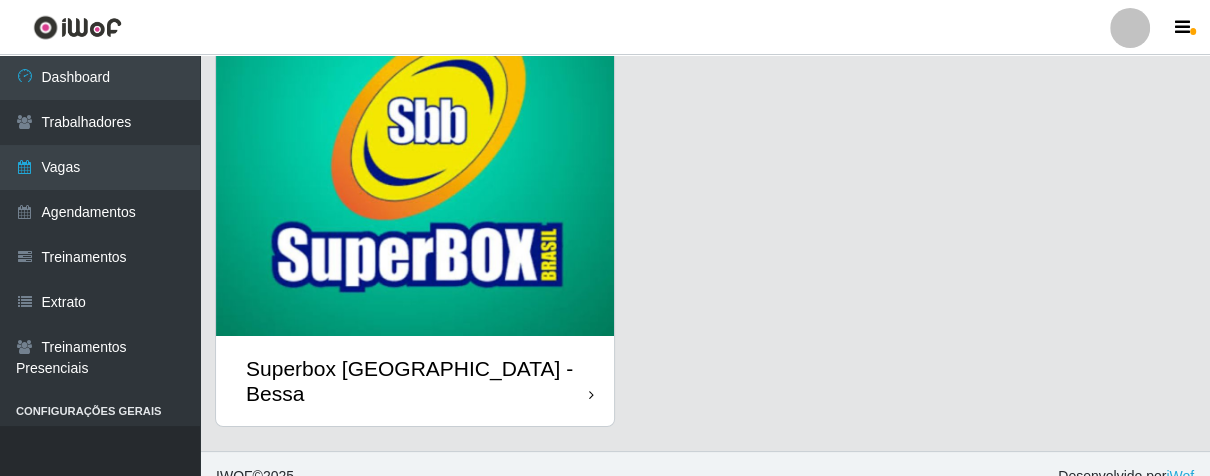 click on "Superbox [GEOGRAPHIC_DATA] - Bessa" at bounding box center [415, 381] 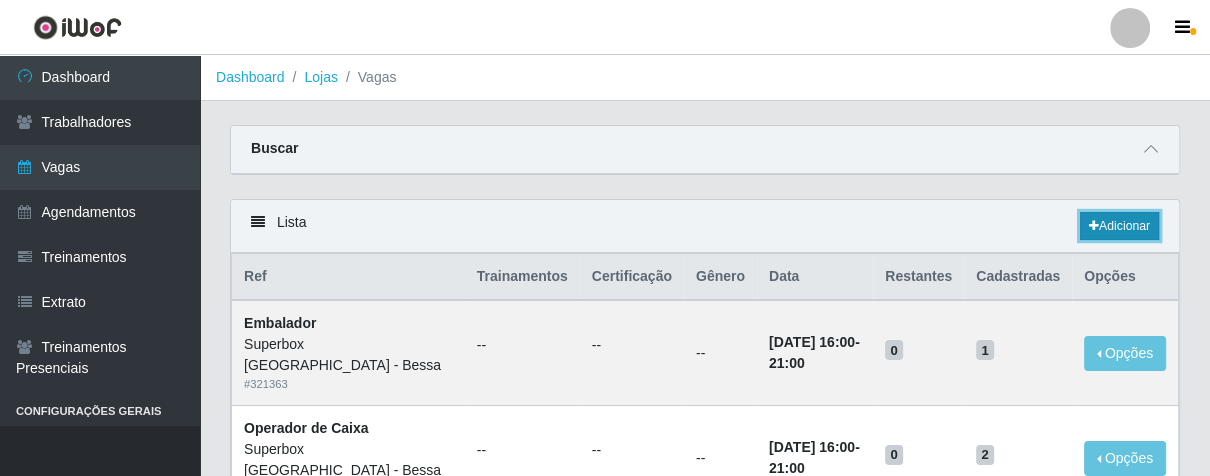 click at bounding box center [1094, 226] 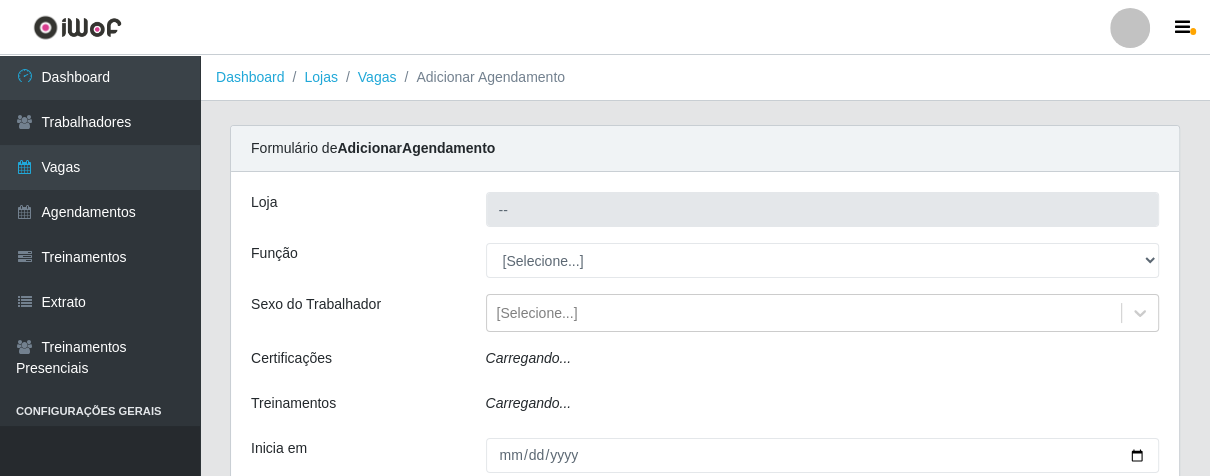 type on "Superbox [GEOGRAPHIC_DATA] - Bessa" 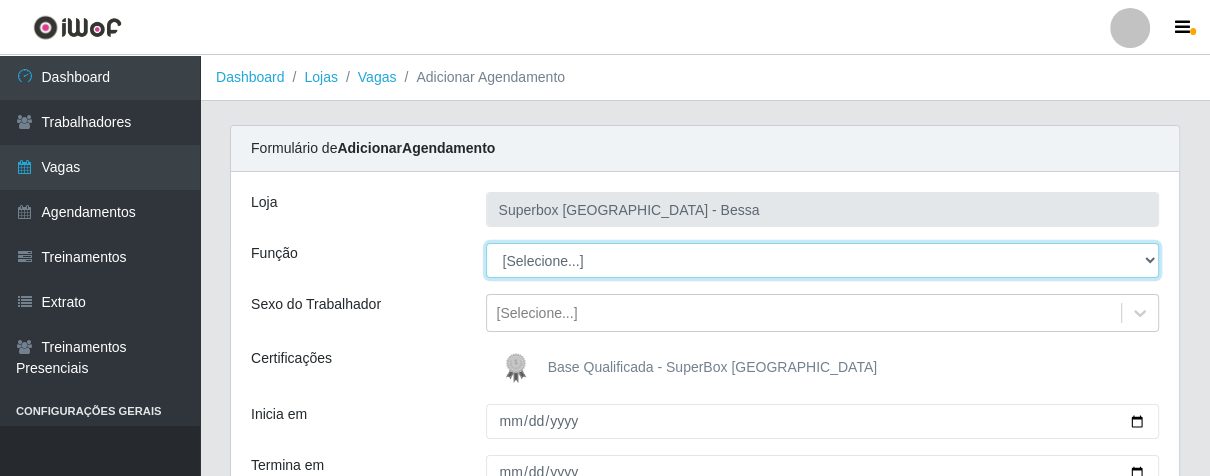 click on "[Selecione...] ASG ASG + ASG ++ Embalador Embalador + Embalador ++ Operador de Caixa Operador de Caixa + Operador de Caixa ++ Repositor  Repositor + Repositor ++" at bounding box center (823, 260) 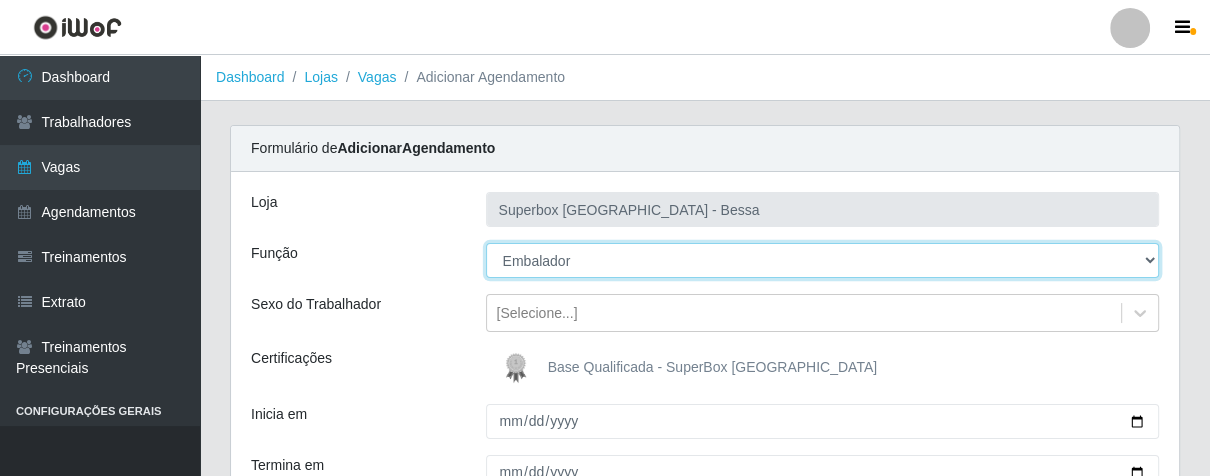 click on "[Selecione...] ASG ASG + ASG ++ Embalador Embalador + Embalador ++ Operador de Caixa Operador de Caixa + Operador de Caixa ++ Repositor  Repositor + Repositor ++" at bounding box center [823, 260] 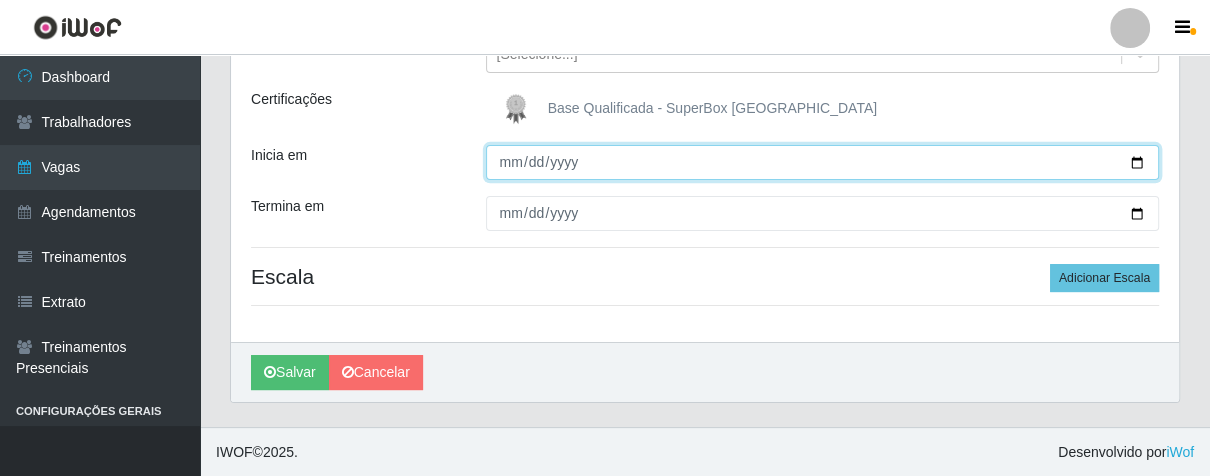 click on "Inicia em" at bounding box center [823, 162] 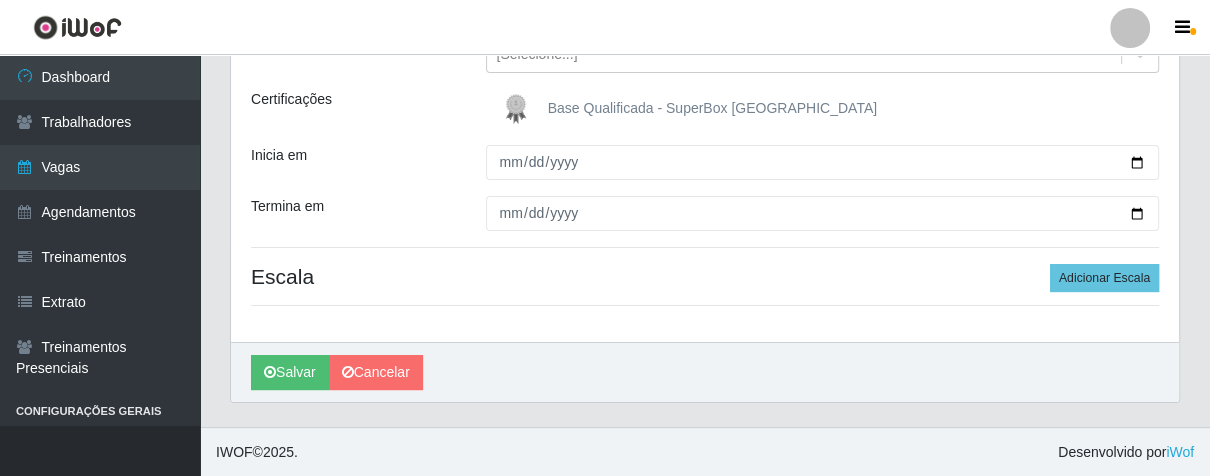 click on "Loja Superbox [GEOGRAPHIC_DATA] - Bessa Função [Selecione...] ASG ASG + ASG ++ Embalador Embalador + Embalador ++ Operador de Caixa Operador de Caixa + Operador de Caixa ++ Repositor  Repositor + Repositor ++ Sexo do Trabalhador [Selecione...] Certificações   Base Qualificada - SuperBox [GEOGRAPHIC_DATA] Inicia em Termina em Escala Adicionar Escala" at bounding box center (705, 127) 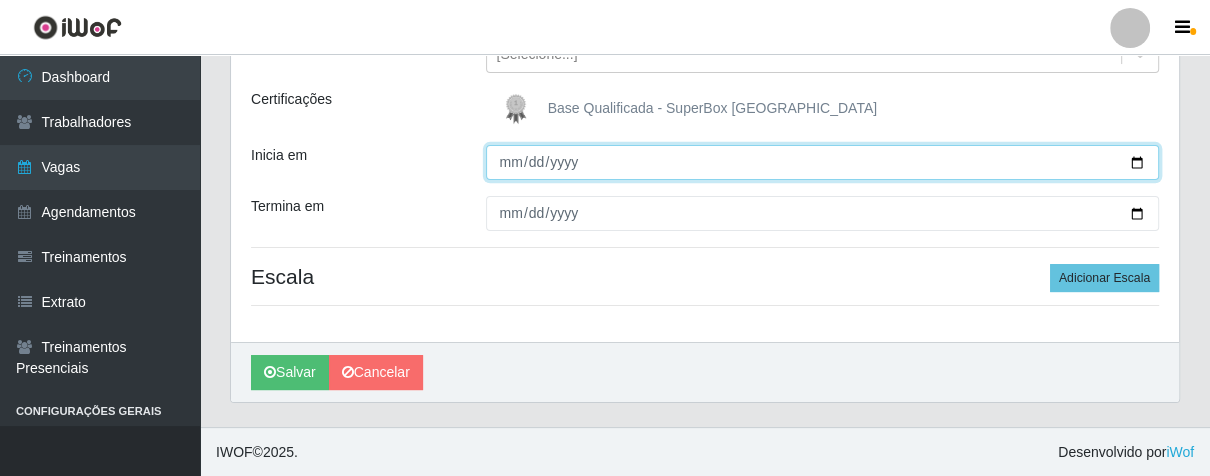 click on "Inicia em" at bounding box center [823, 162] 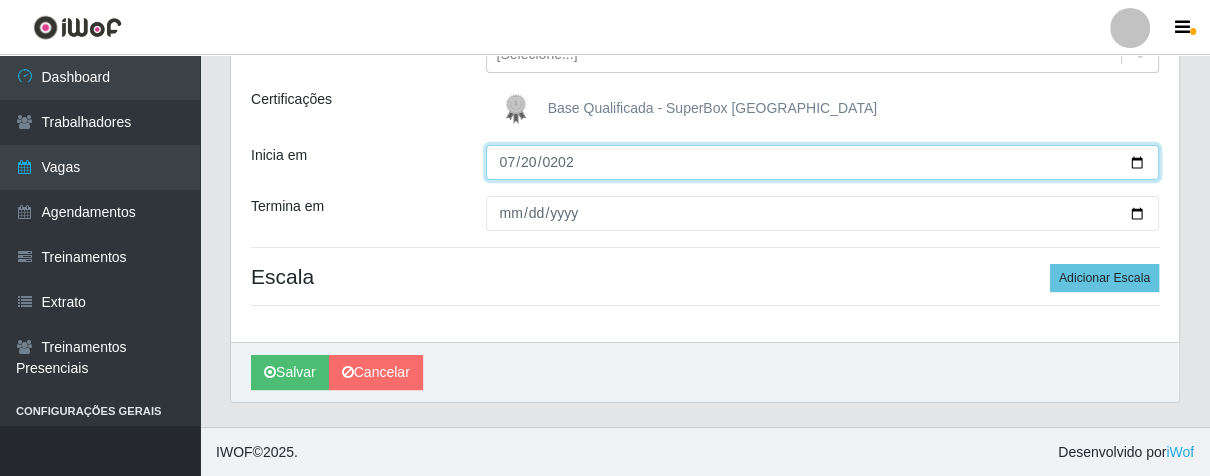 type on "[DATE]" 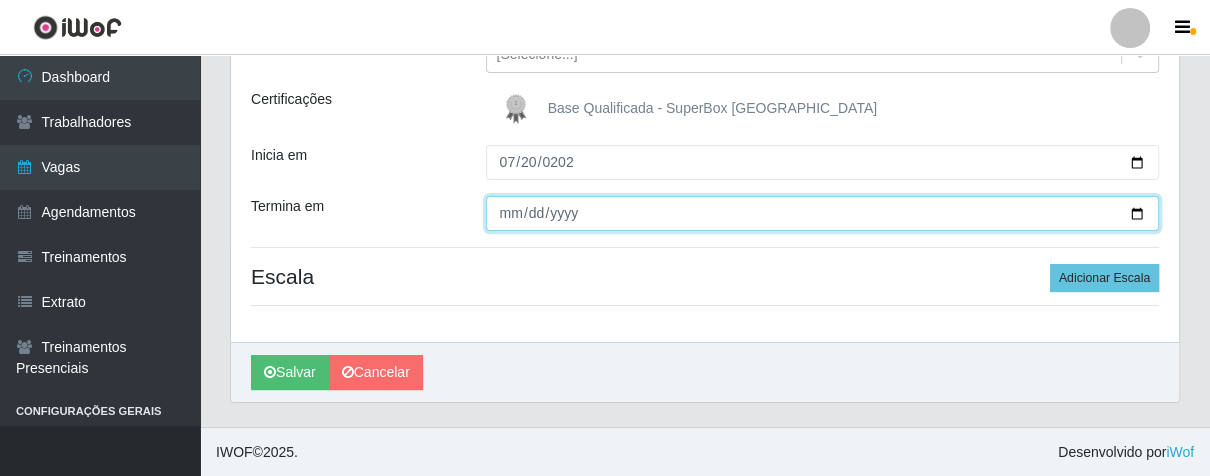 click on "Termina em" at bounding box center (823, 213) 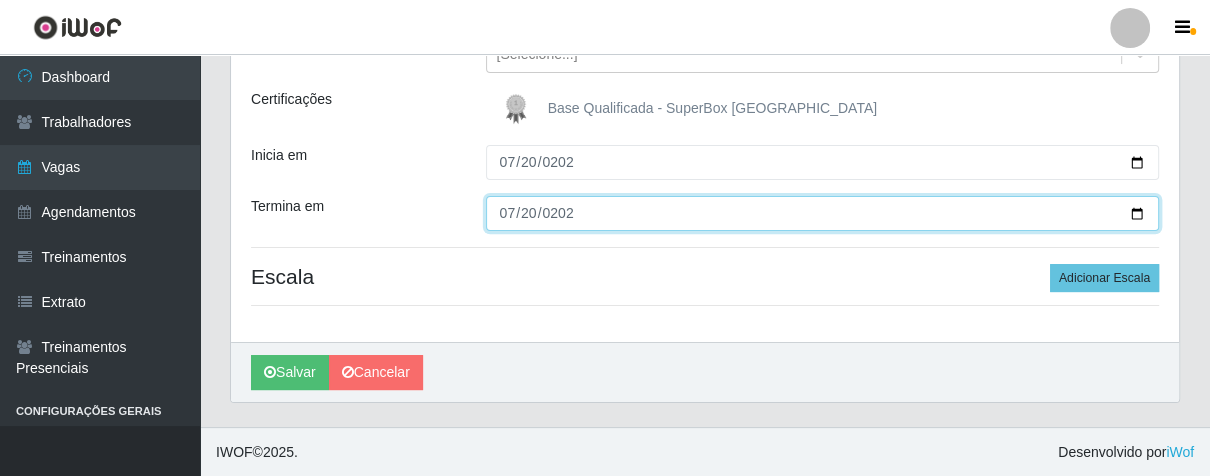 type on "[DATE]" 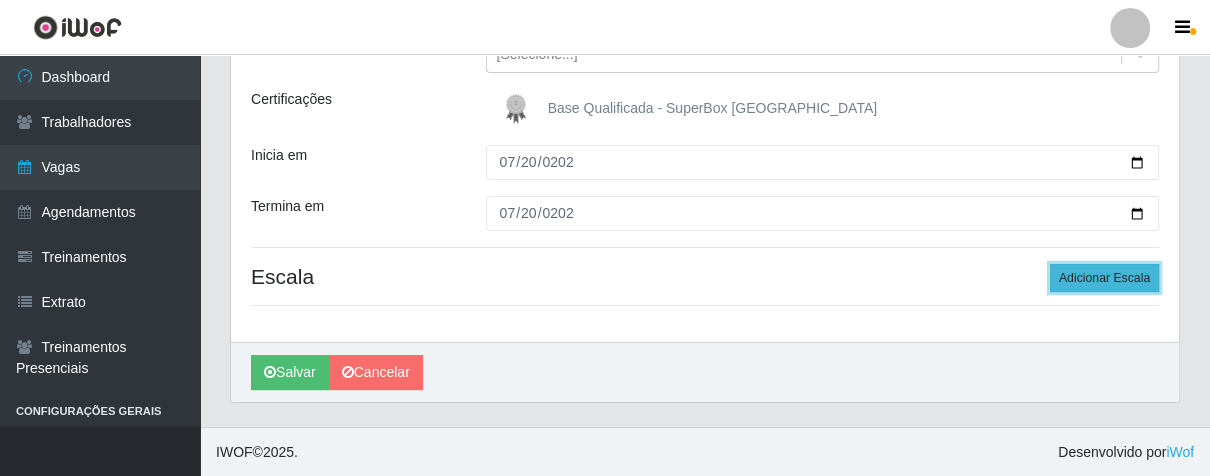 click on "Adicionar Escala" at bounding box center (1104, 278) 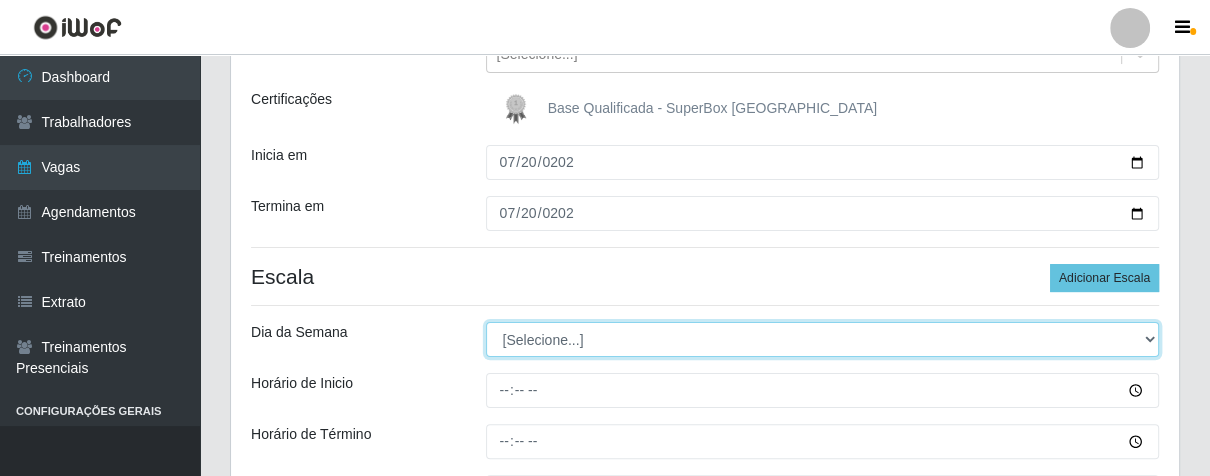 click on "[Selecione...] Segunda Terça Quarta Quinta Sexta Sábado Domingo" at bounding box center (823, 339) 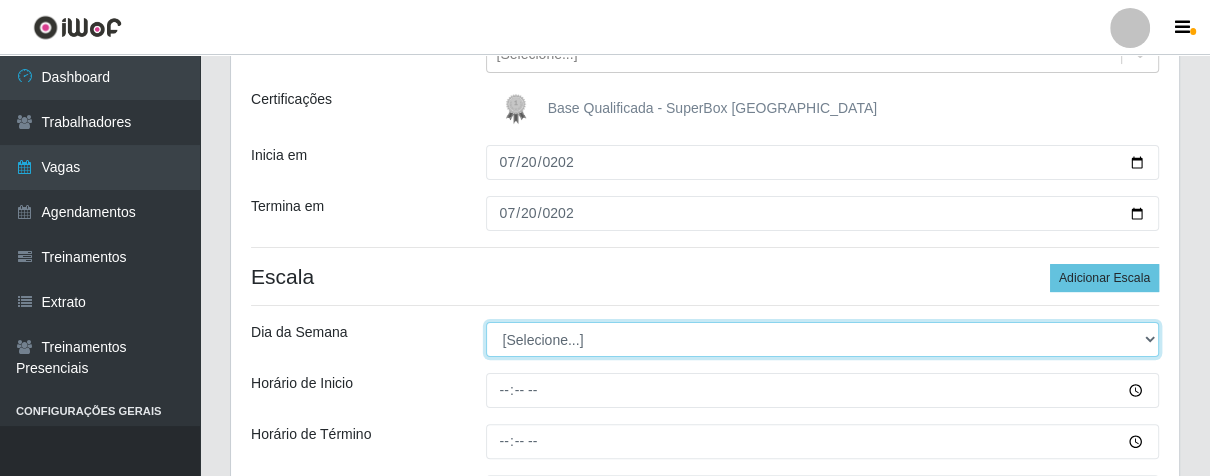 select on "0" 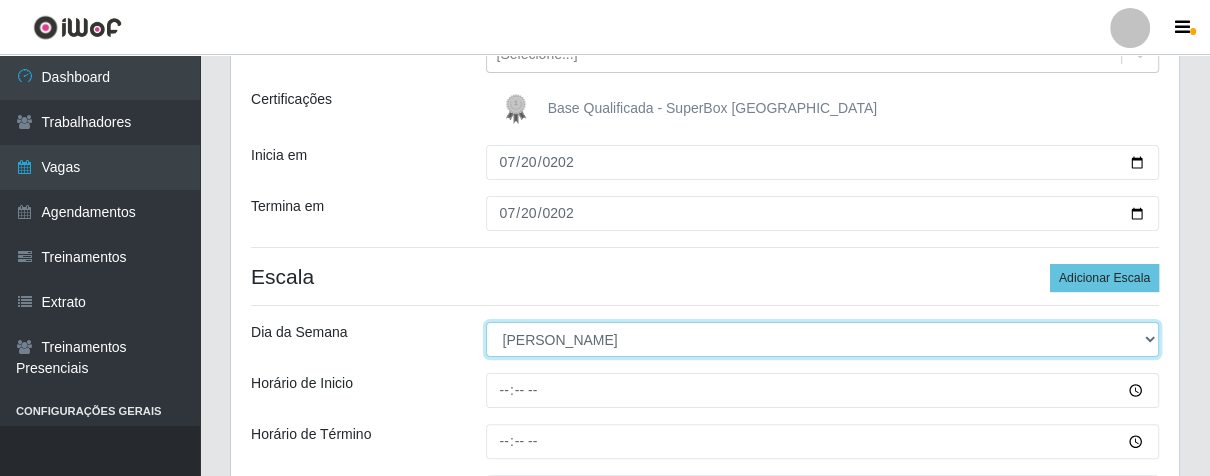 click on "[Selecione...] Segunda Terça Quarta Quinta Sexta Sábado Domingo" at bounding box center (823, 339) 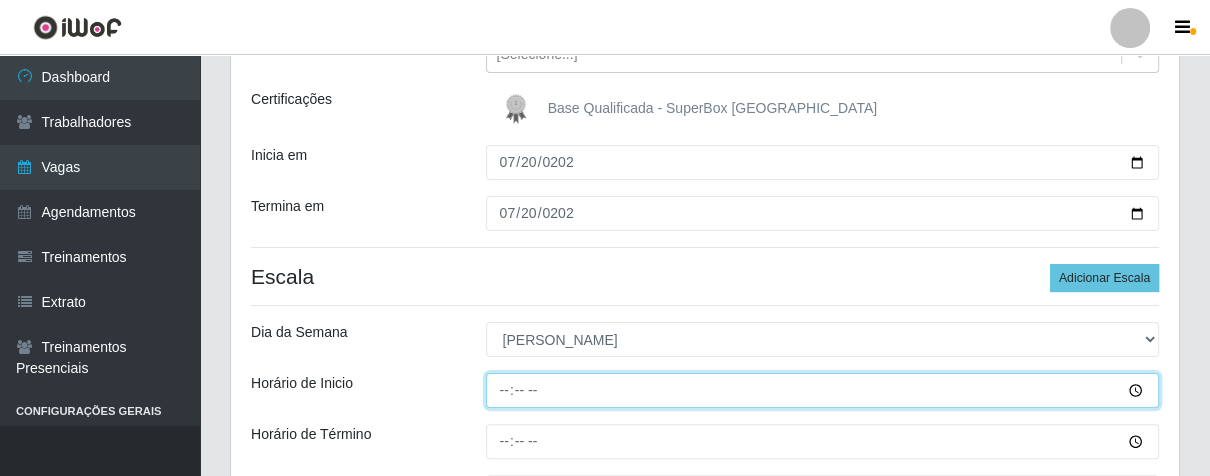 click on "Horário de Inicio" at bounding box center [823, 390] 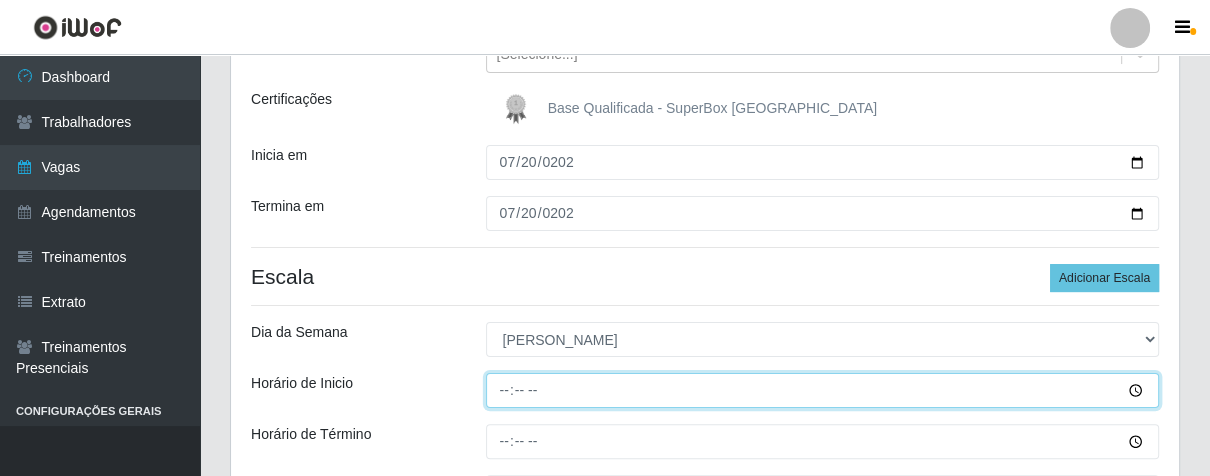 type on "07:00" 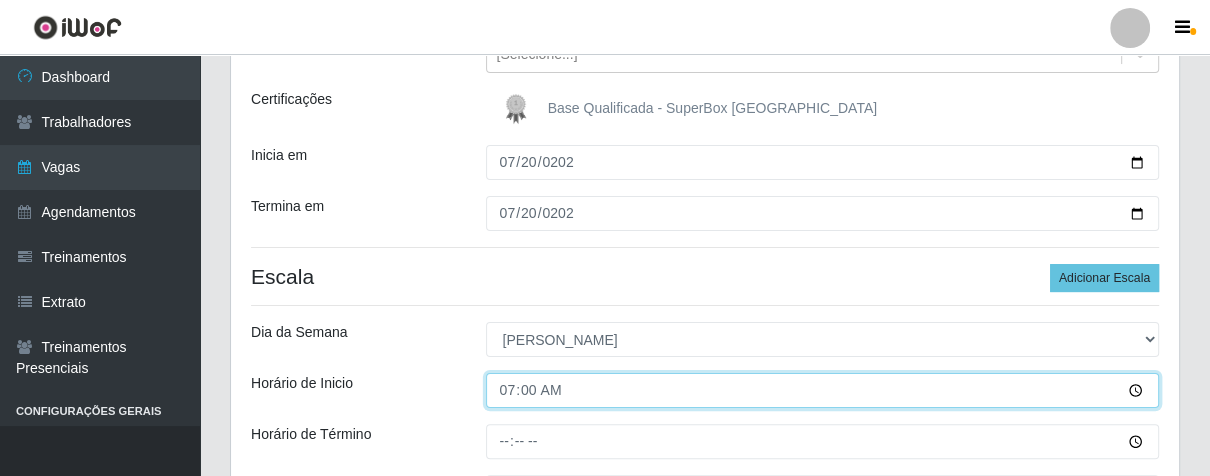 scroll, scrollTop: 480, scrollLeft: 0, axis: vertical 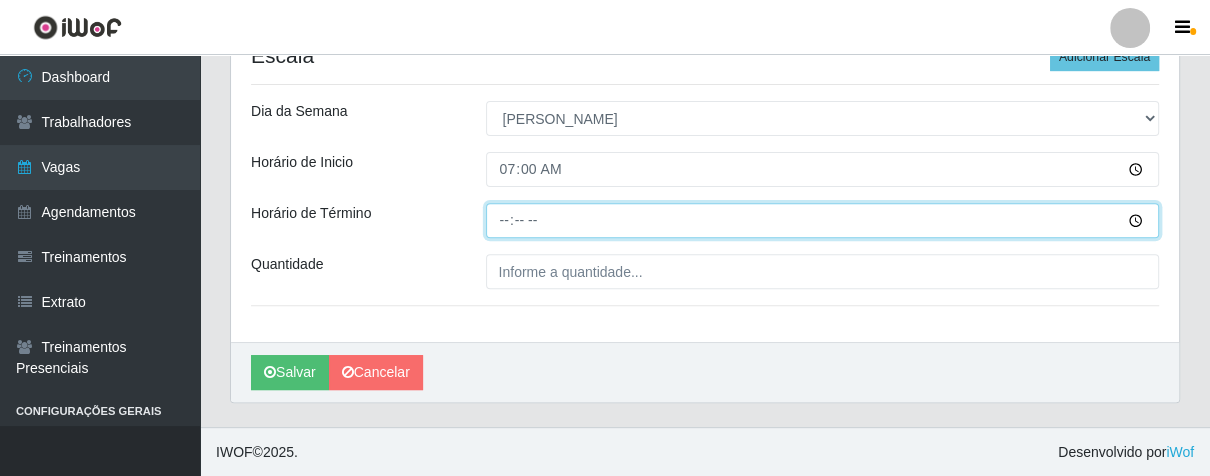click on "Horário de Término" at bounding box center [823, 220] 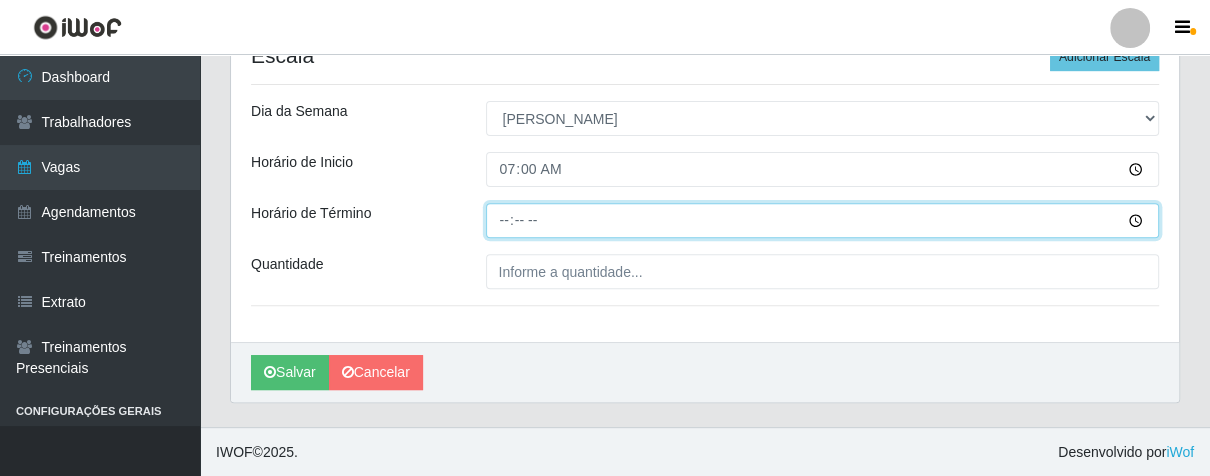 type on "13:00" 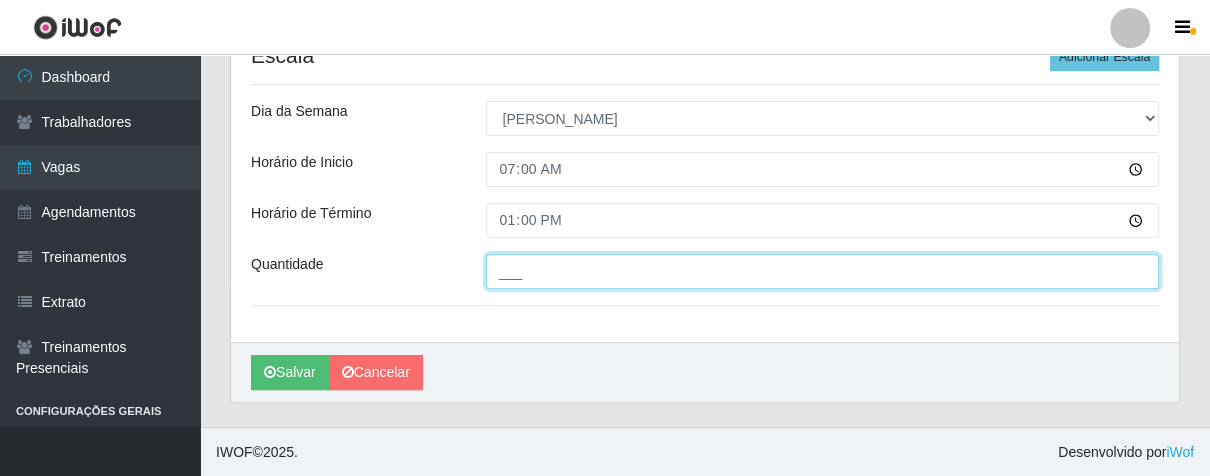 click on "___" at bounding box center (823, 271) 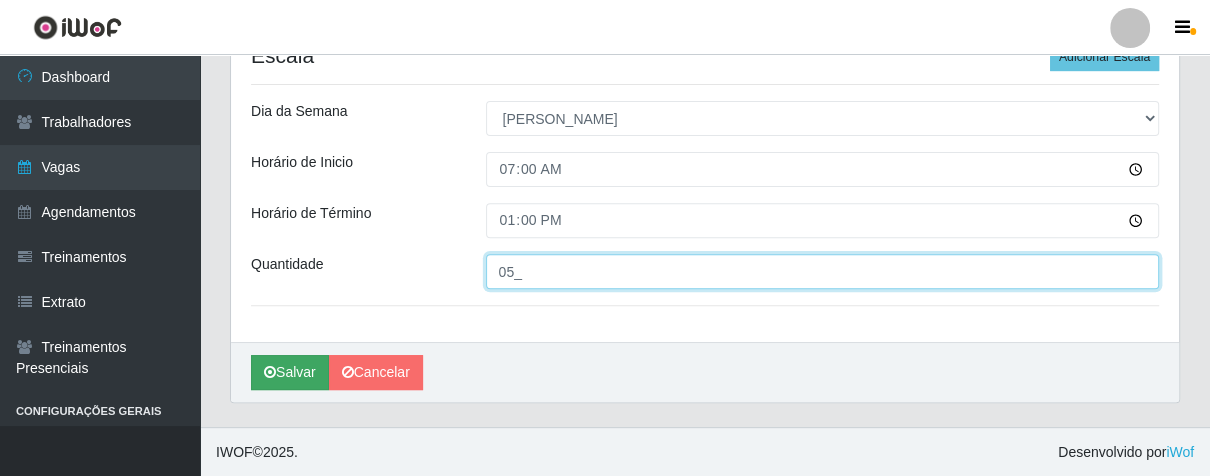 type on "05_" 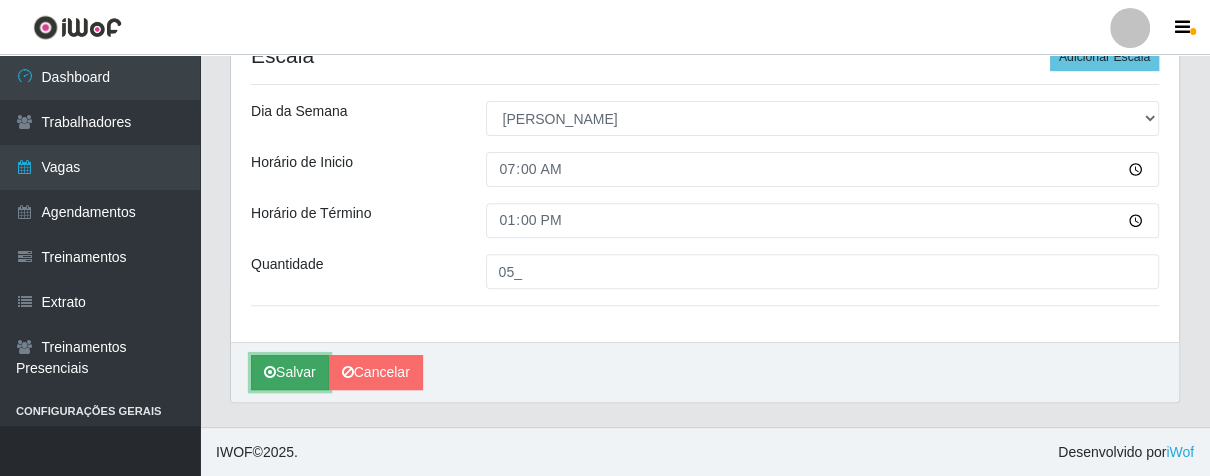 click at bounding box center (270, 372) 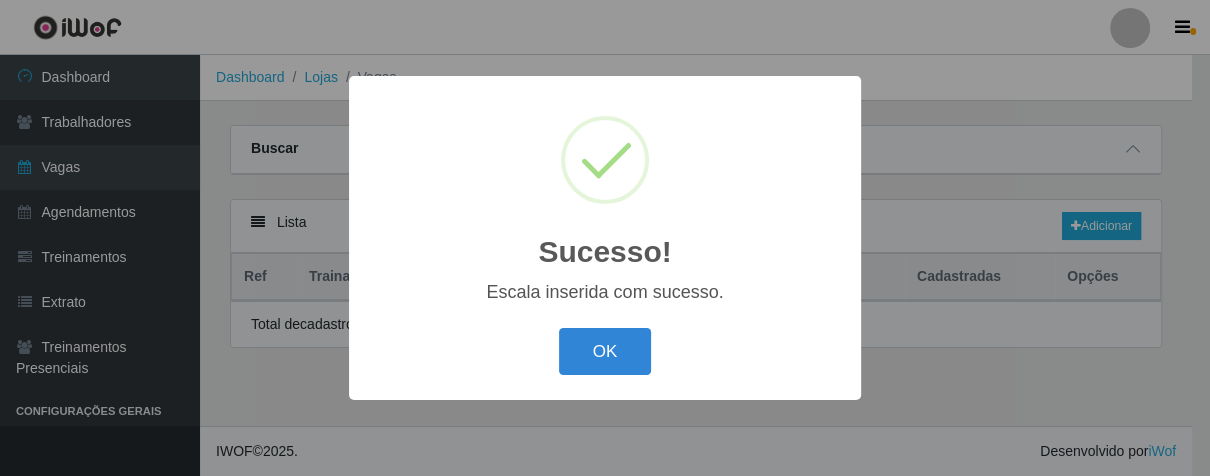 scroll, scrollTop: 0, scrollLeft: 0, axis: both 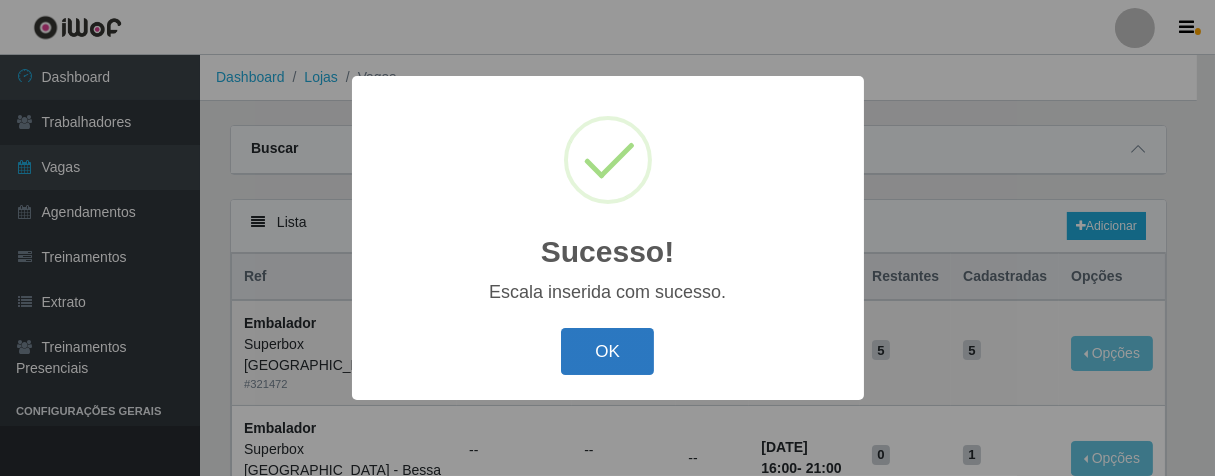 click on "OK" at bounding box center [607, 351] 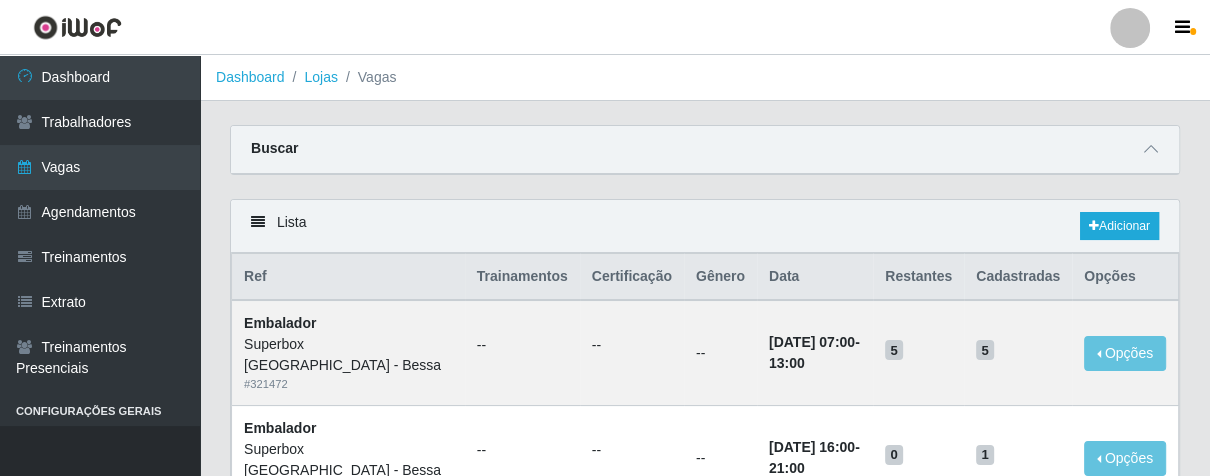 scroll, scrollTop: 111, scrollLeft: 0, axis: vertical 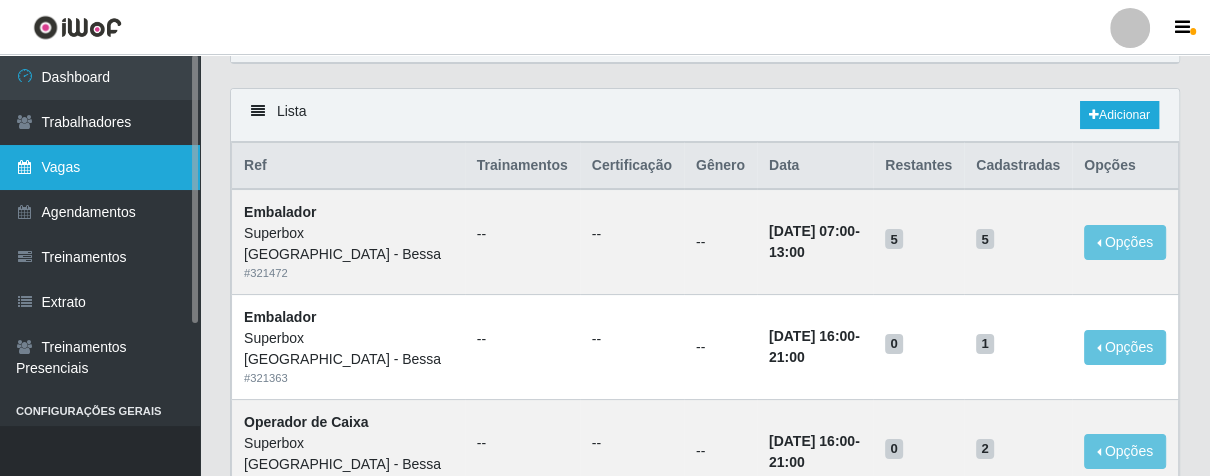 click on "Vagas" at bounding box center (100, 167) 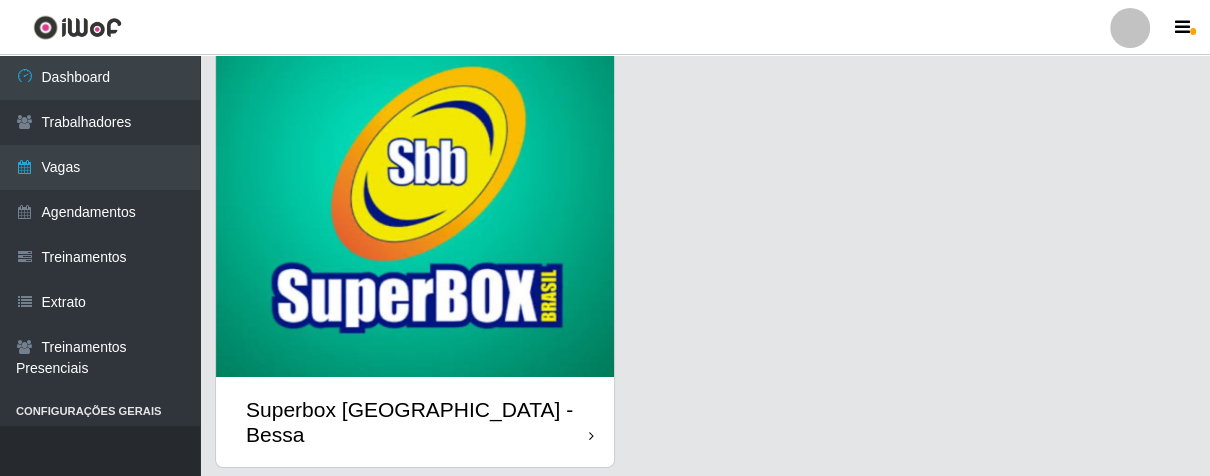 scroll, scrollTop: 152, scrollLeft: 0, axis: vertical 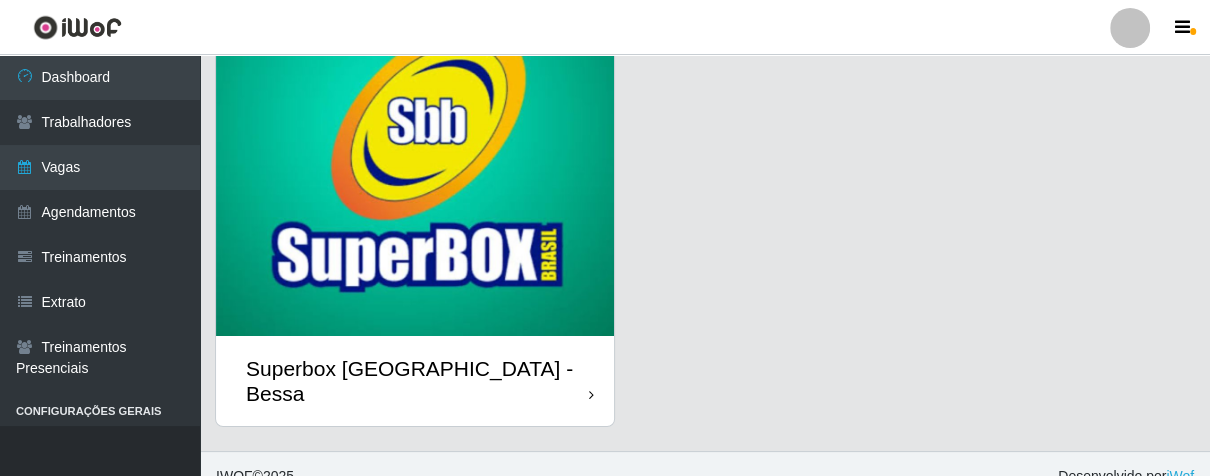click on "Superbox [GEOGRAPHIC_DATA] - Bessa" at bounding box center (415, 381) 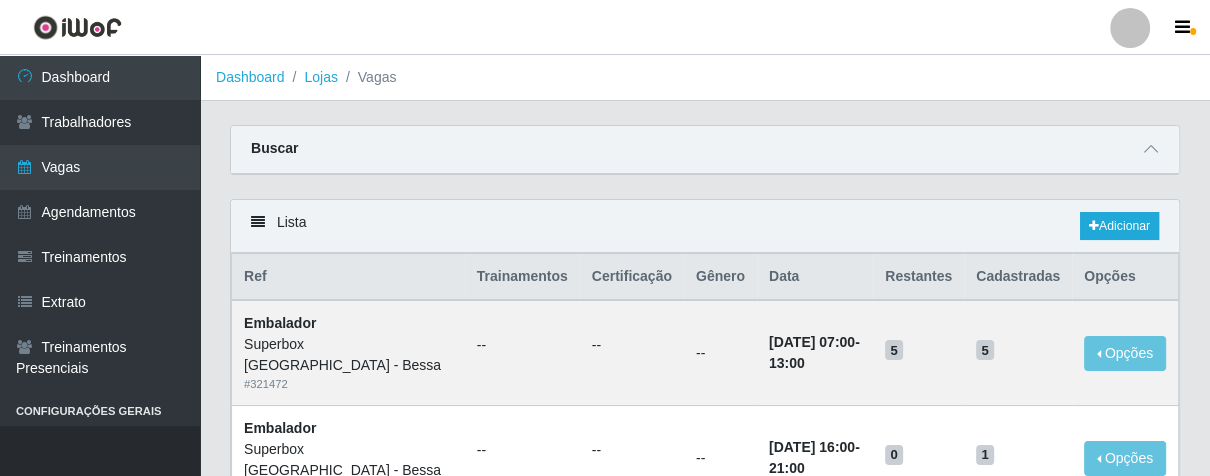 scroll, scrollTop: 333, scrollLeft: 0, axis: vertical 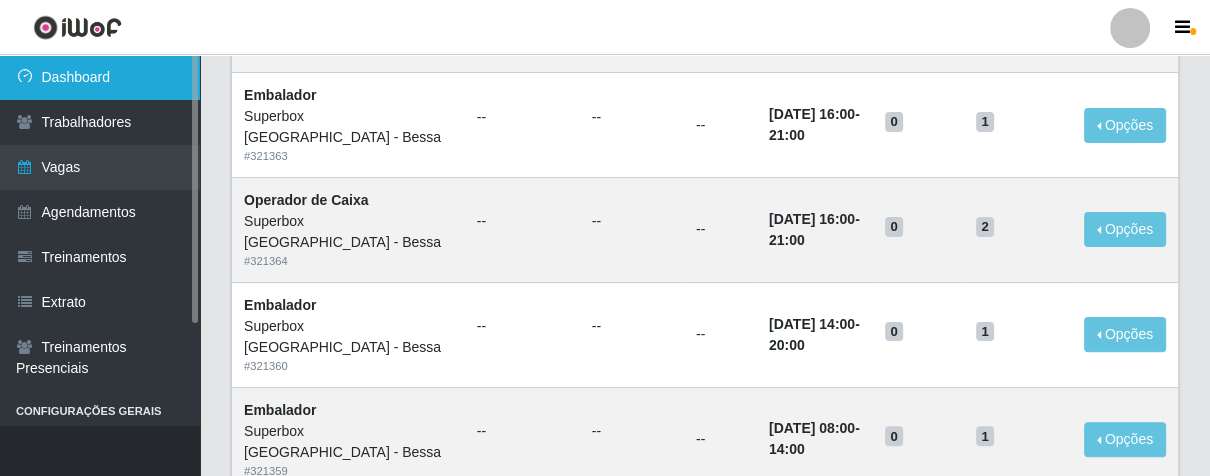click on "Dashboard" at bounding box center [100, 77] 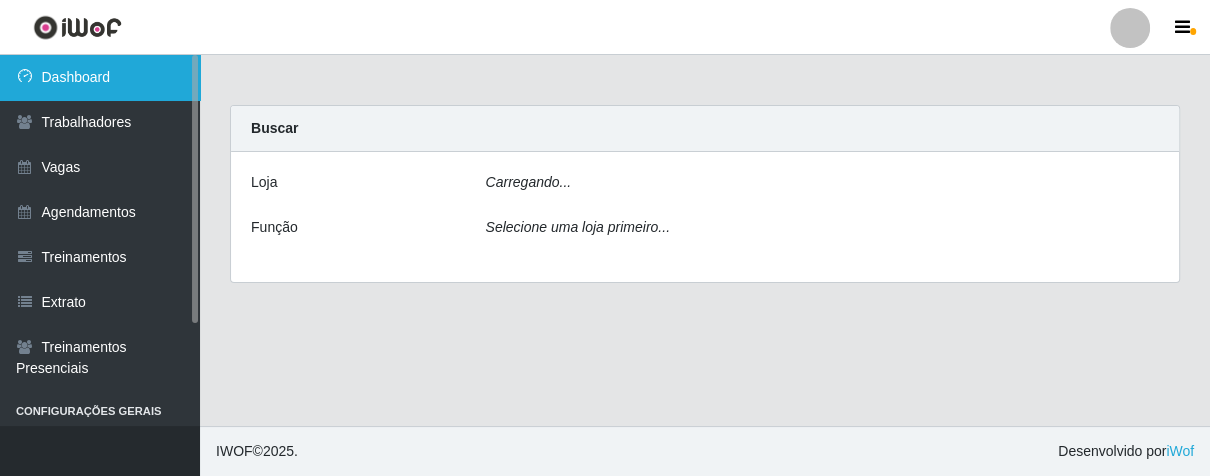 scroll, scrollTop: 0, scrollLeft: 0, axis: both 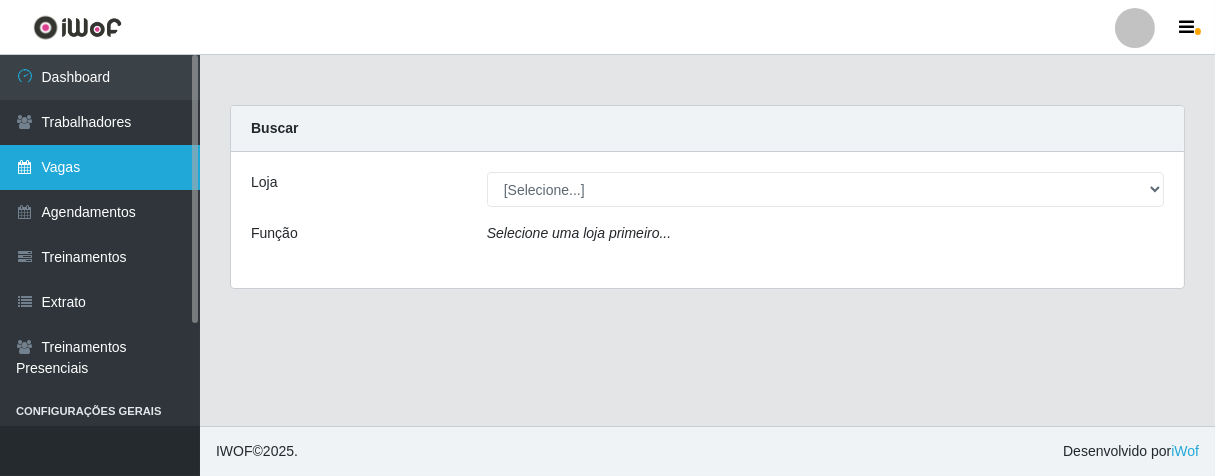 click on "Vagas" at bounding box center (100, 167) 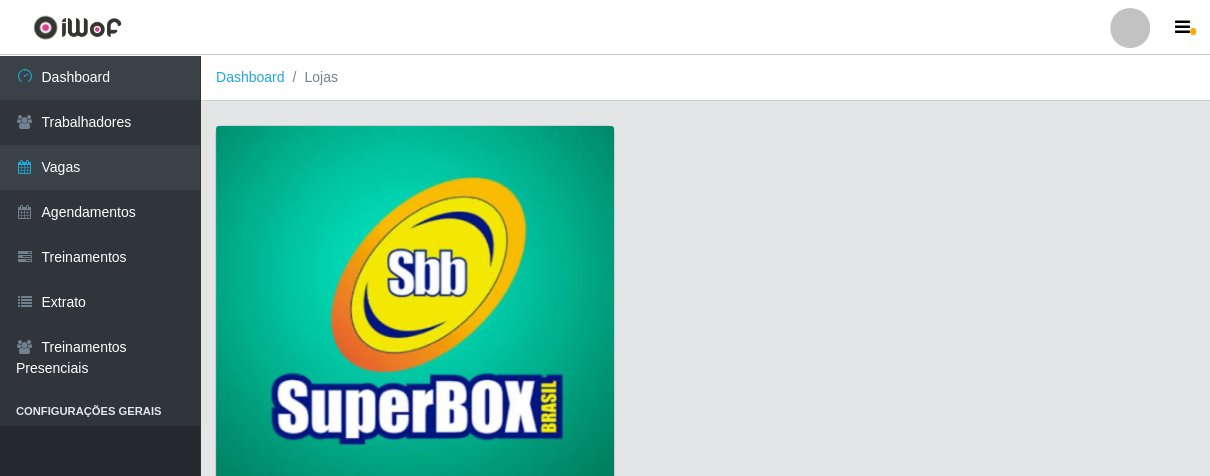 scroll, scrollTop: 152, scrollLeft: 0, axis: vertical 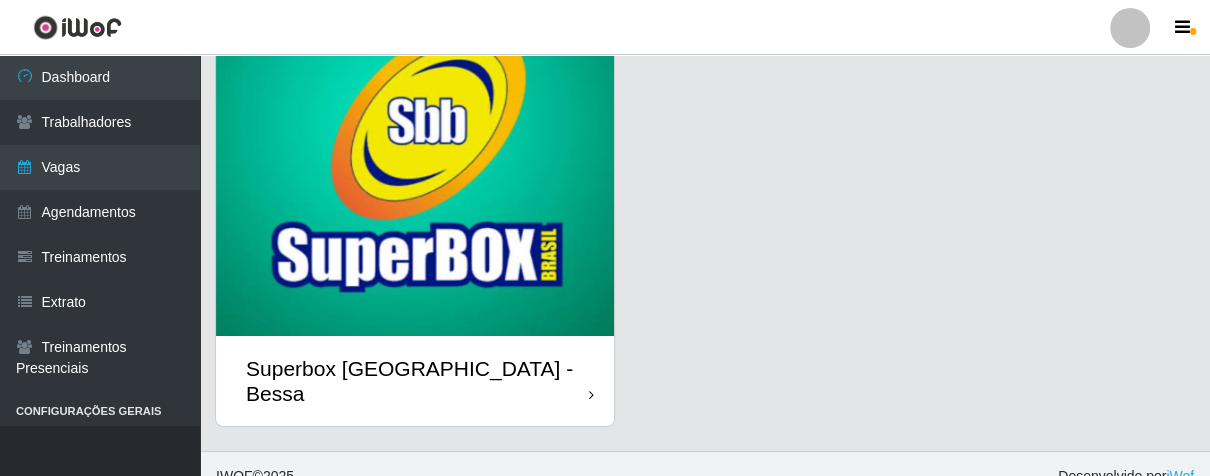 click at bounding box center (591, 395) 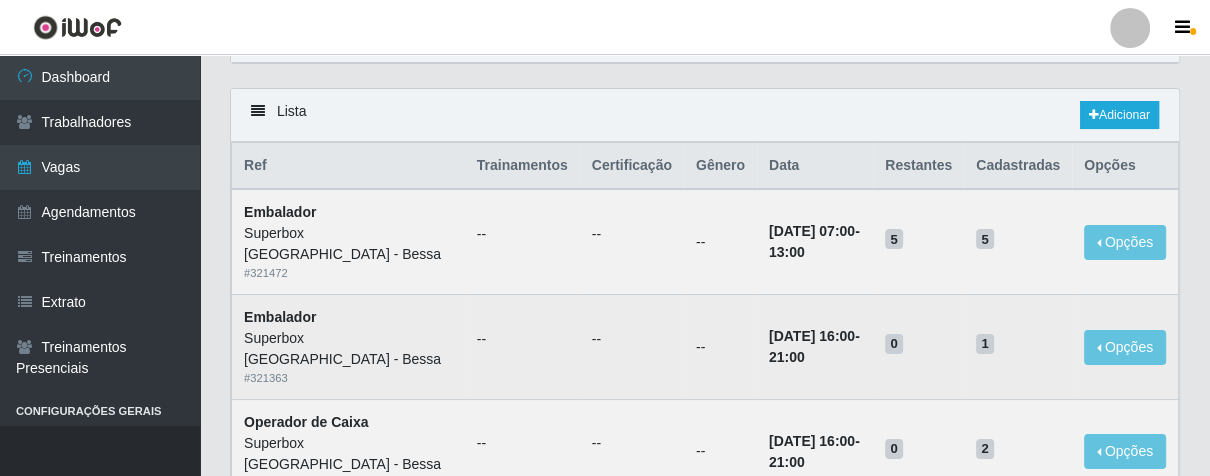 scroll, scrollTop: 0, scrollLeft: 0, axis: both 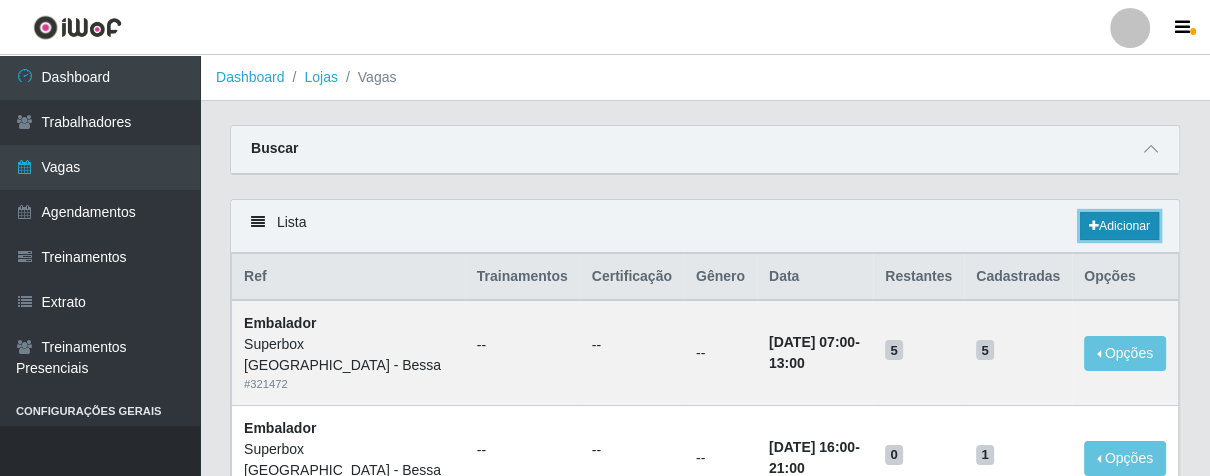 click on "Adicionar" at bounding box center [1119, 226] 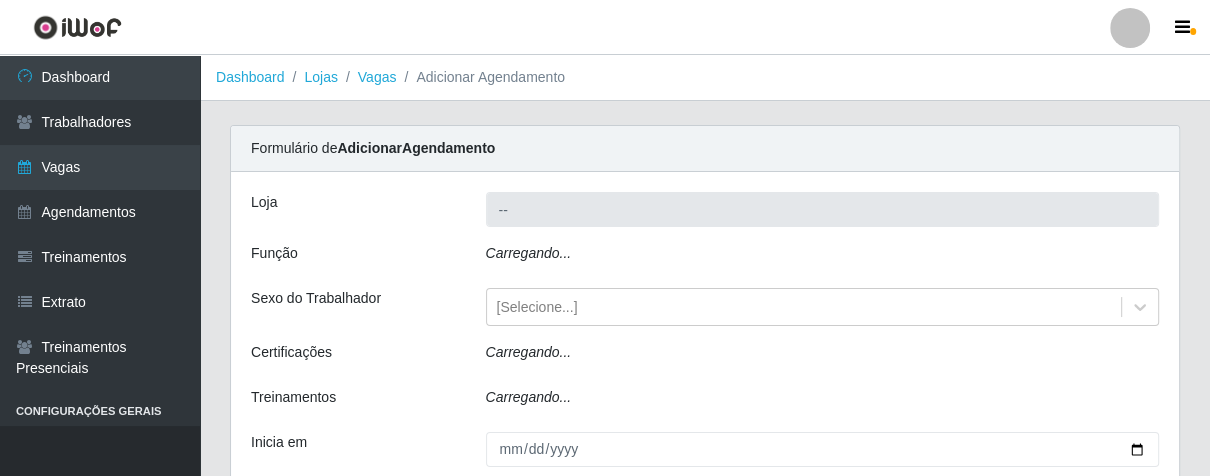 type on "Superbox [GEOGRAPHIC_DATA] - Bessa" 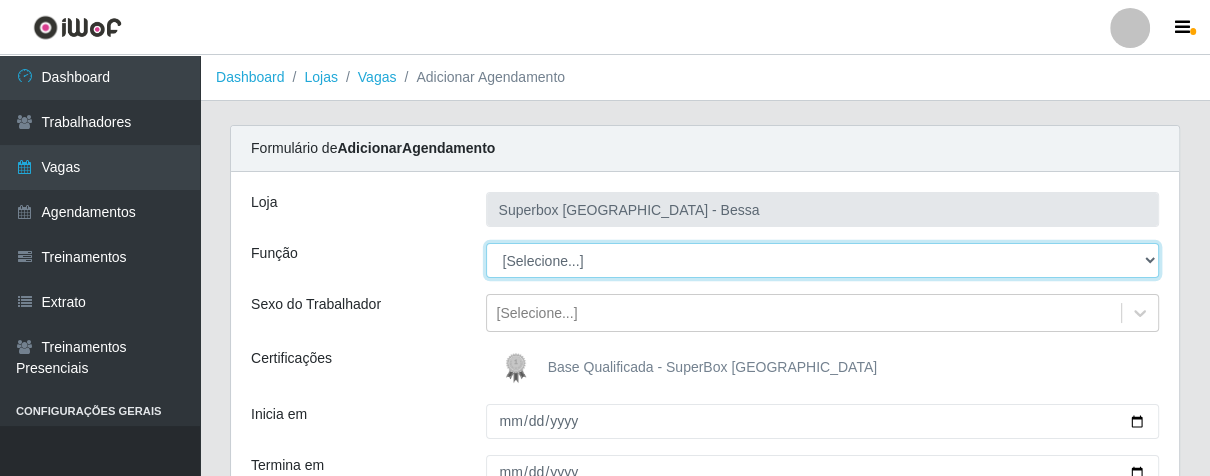 click on "[Selecione...] ASG ASG + ASG ++ Embalador Embalador + Embalador ++ Operador de Caixa Operador de Caixa + Operador de Caixa ++ Repositor  Repositor + Repositor ++" at bounding box center (823, 260) 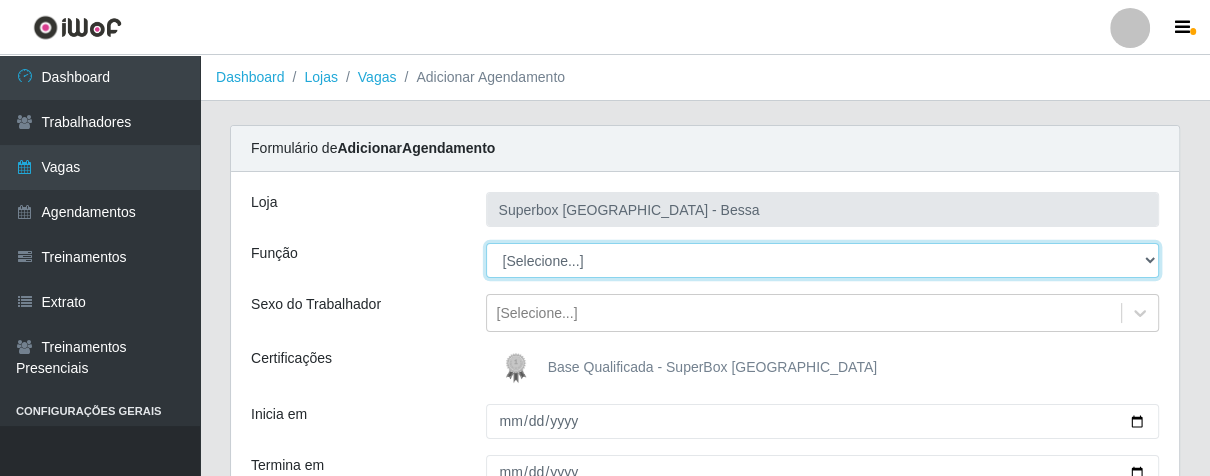 select on "22" 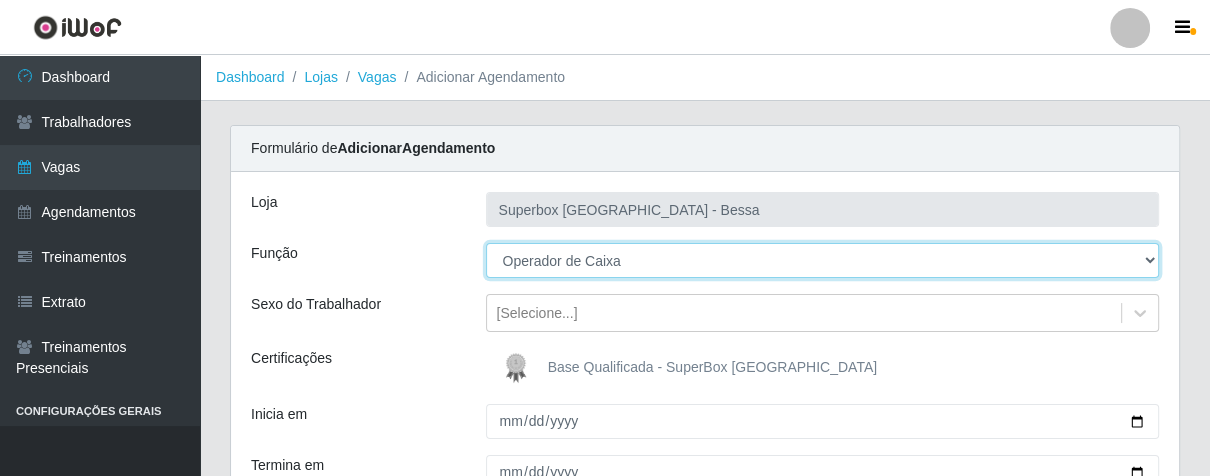 click on "[Selecione...] ASG ASG + ASG ++ Embalador Embalador + Embalador ++ Operador de Caixa Operador de Caixa + Operador de Caixa ++ Repositor  Repositor + Repositor ++" at bounding box center [823, 260] 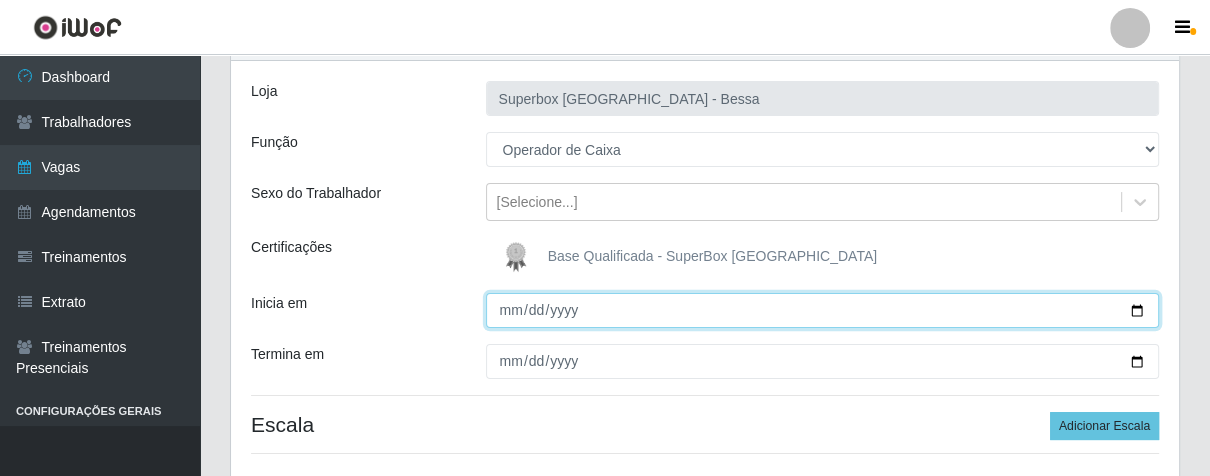 click on "Inicia em" at bounding box center (823, 310) 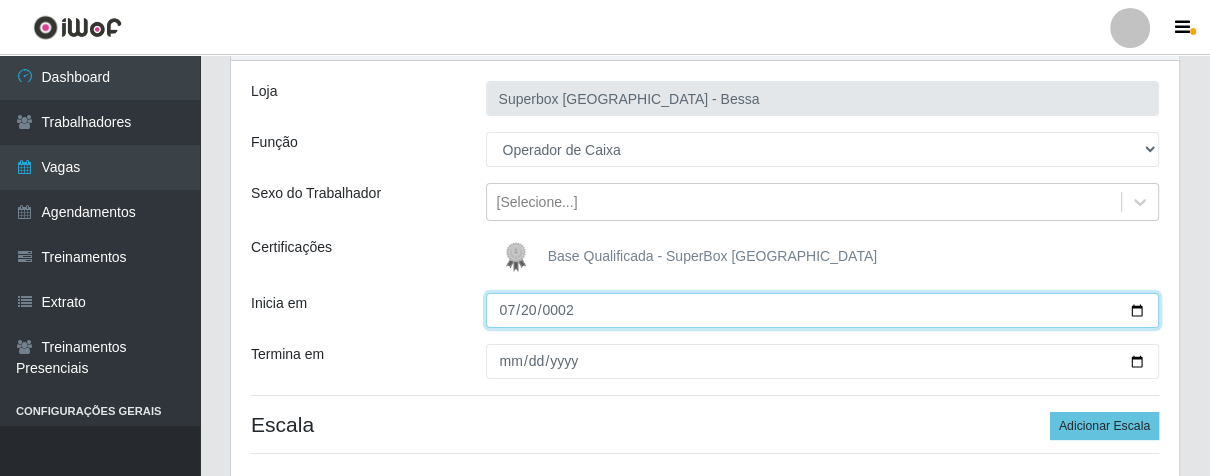 type on "0025-07-20" 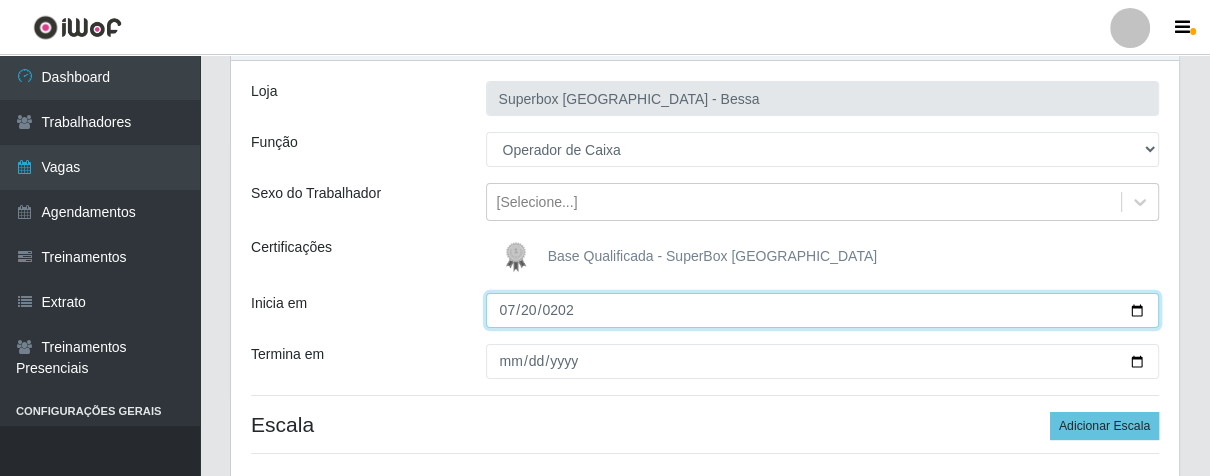 type on "[DATE]" 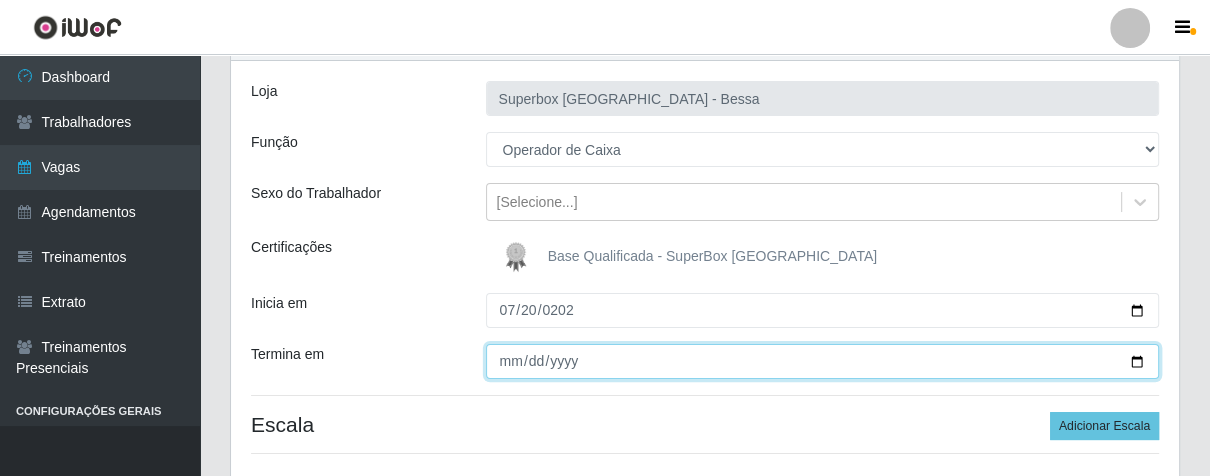 click on "Termina em" at bounding box center (823, 361) 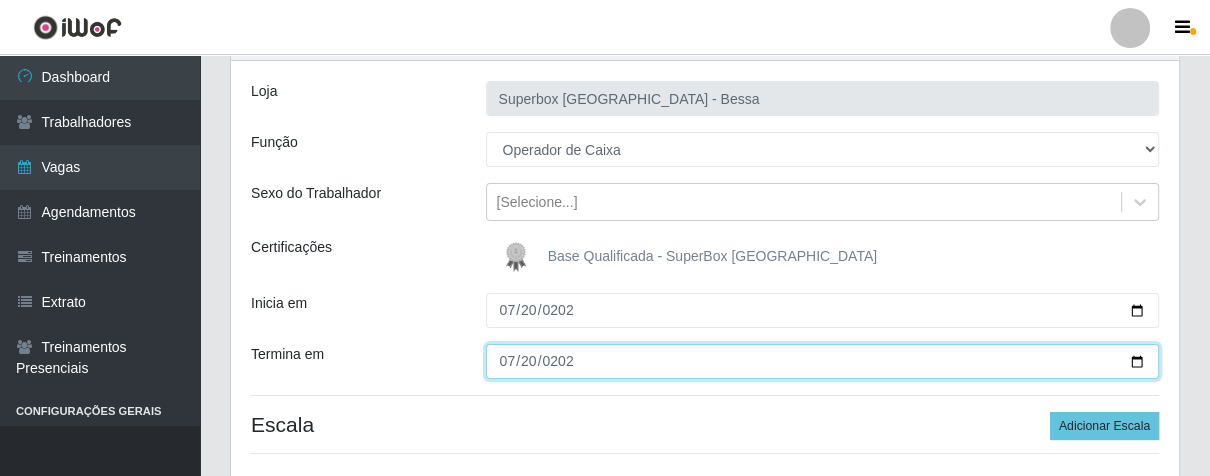 type on "[DATE]" 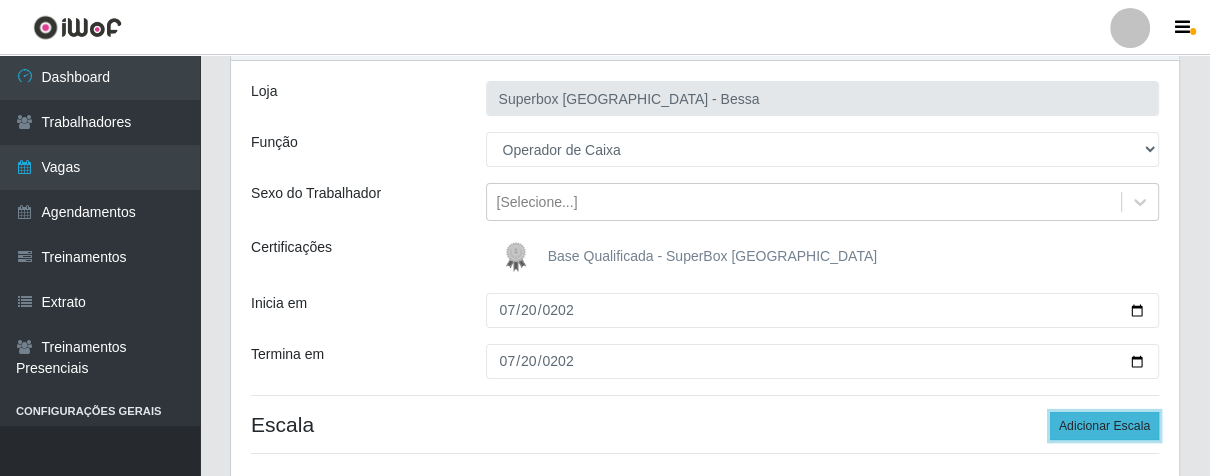 click on "Adicionar Escala" at bounding box center (1104, 426) 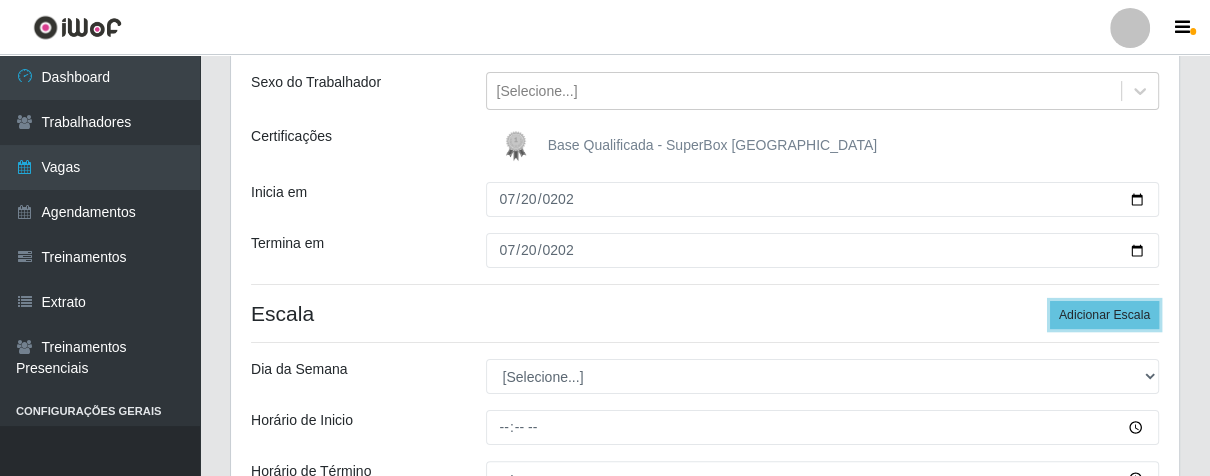 scroll, scrollTop: 333, scrollLeft: 0, axis: vertical 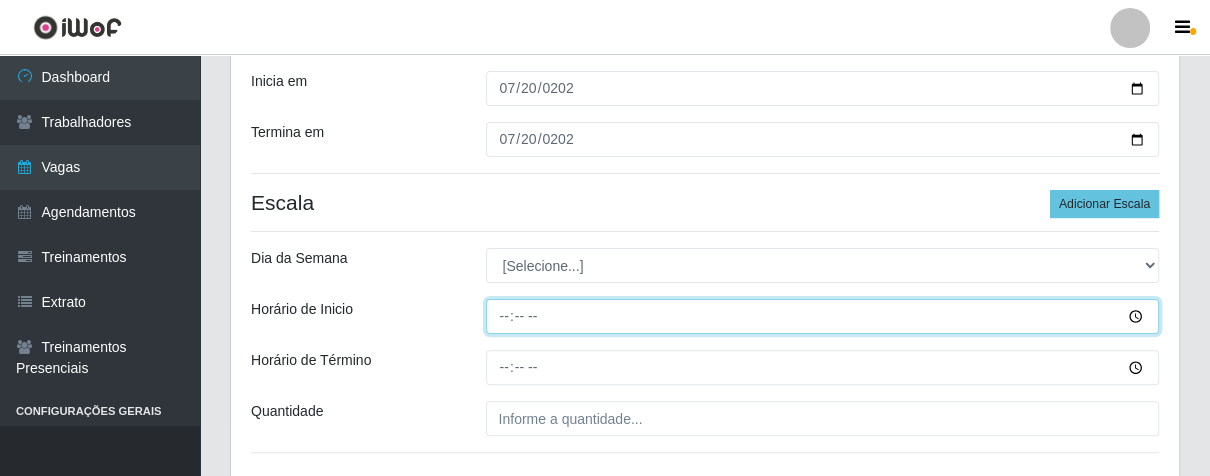 click on "Horário de Inicio" at bounding box center (823, 316) 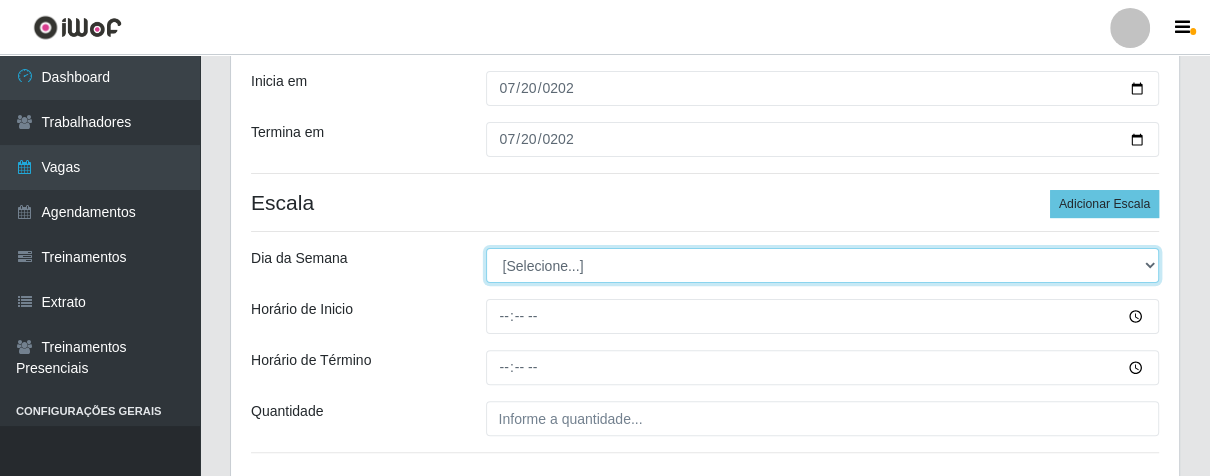 click on "[Selecione...] Segunda Terça Quarta Quinta Sexta Sábado Domingo" at bounding box center [823, 265] 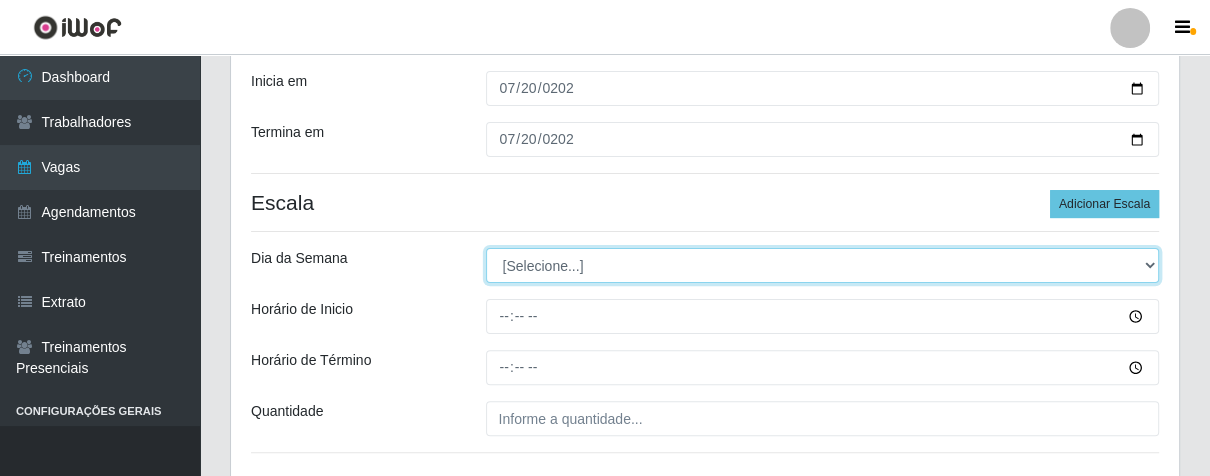 select on "0" 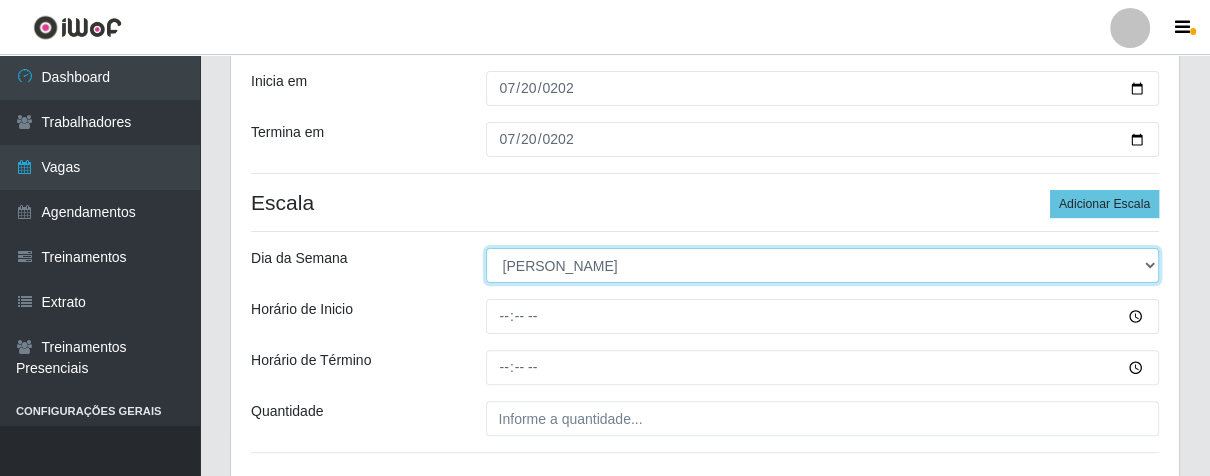 click on "[Selecione...] Segunda Terça Quarta Quinta Sexta Sábado Domingo" at bounding box center [823, 265] 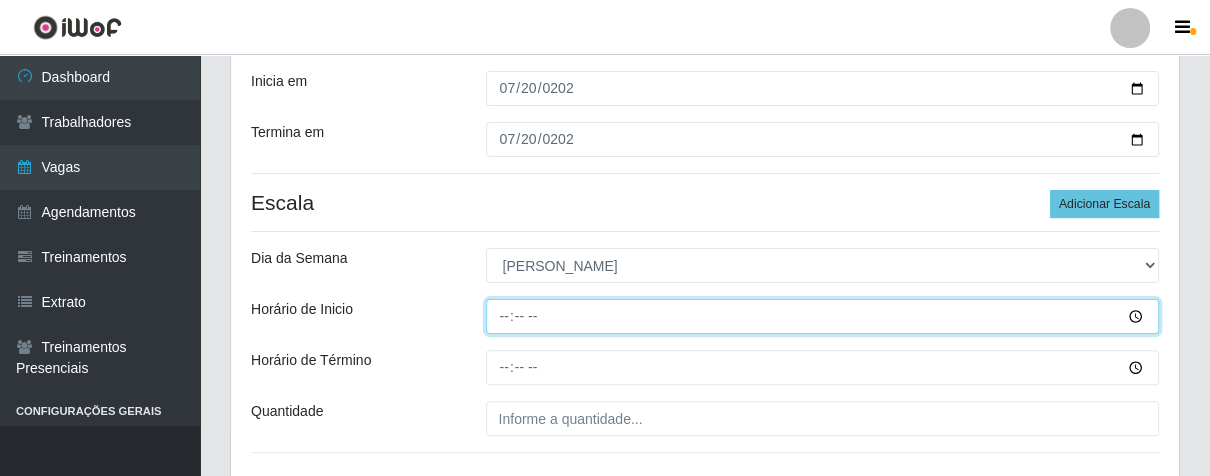 click on "Horário de Inicio" at bounding box center [823, 316] 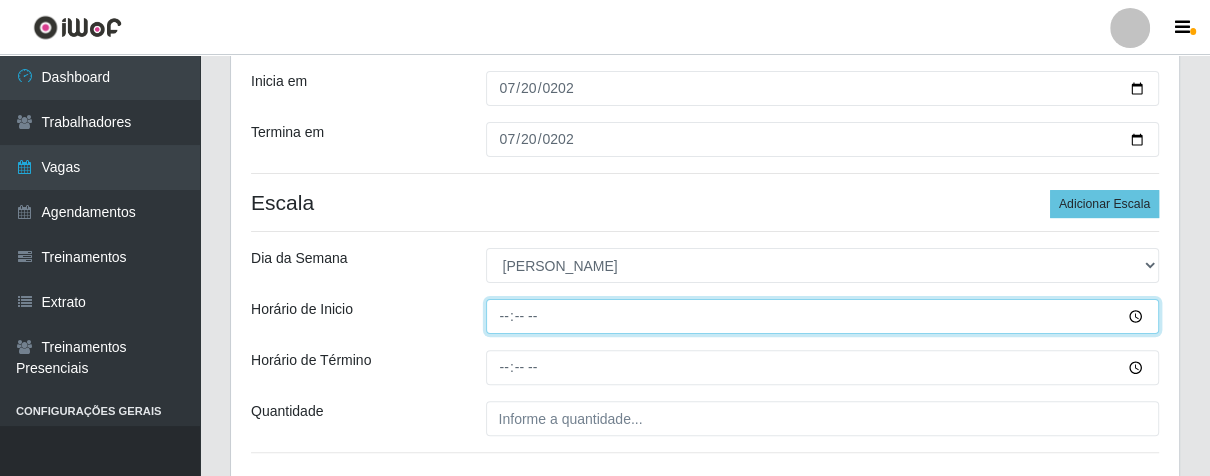type on "07:00" 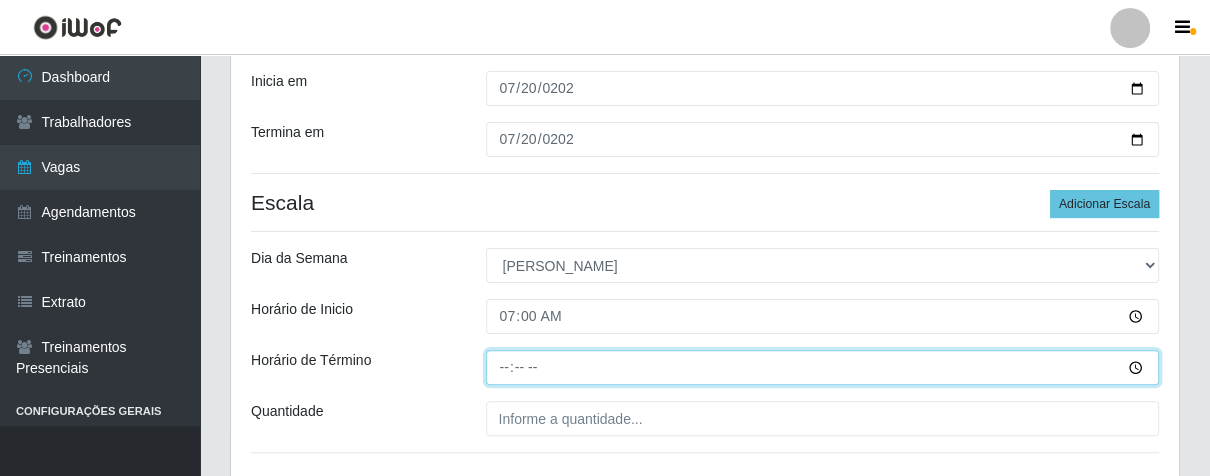 click on "Horário de Término" at bounding box center [823, 367] 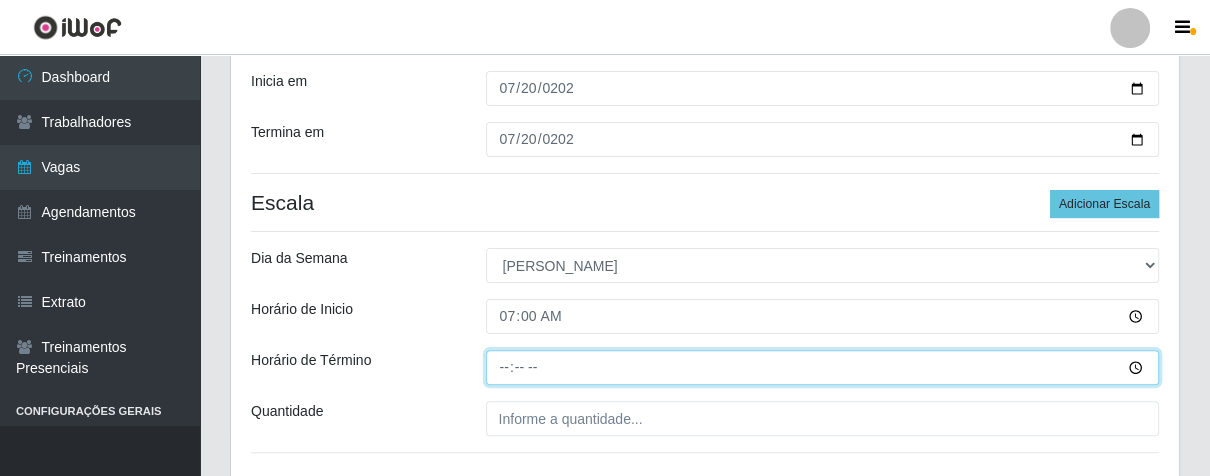 type on "13:00" 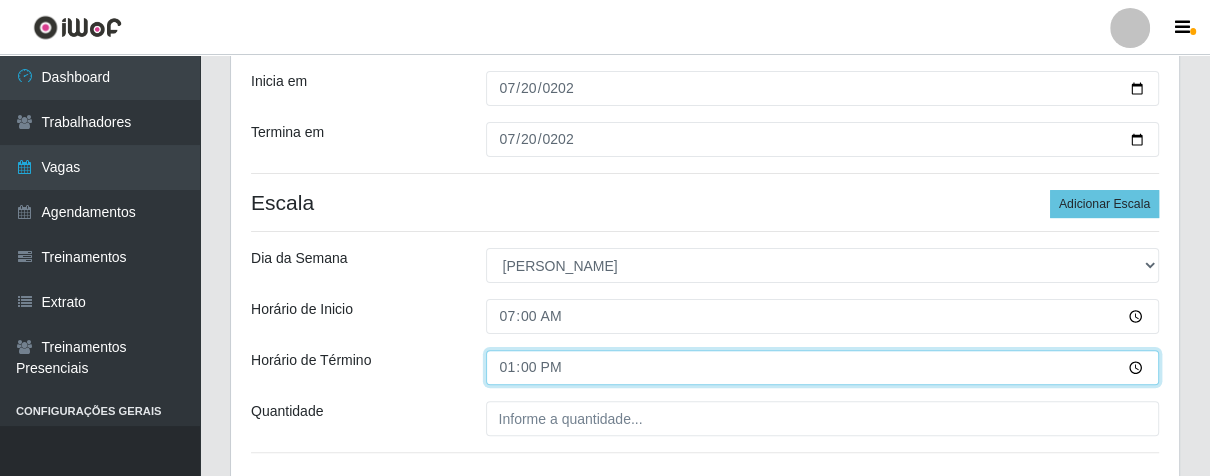 scroll, scrollTop: 480, scrollLeft: 0, axis: vertical 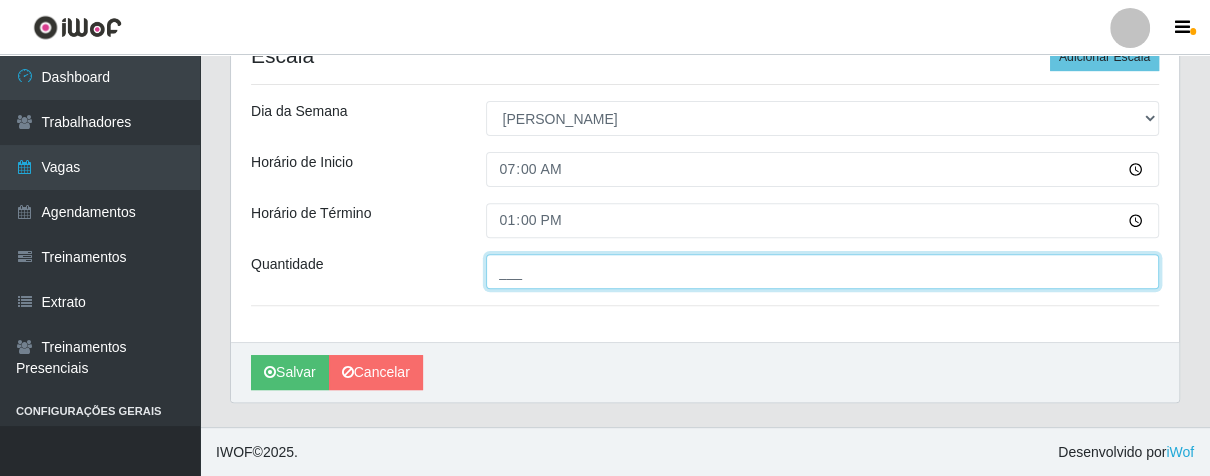 click on "___" at bounding box center (823, 271) 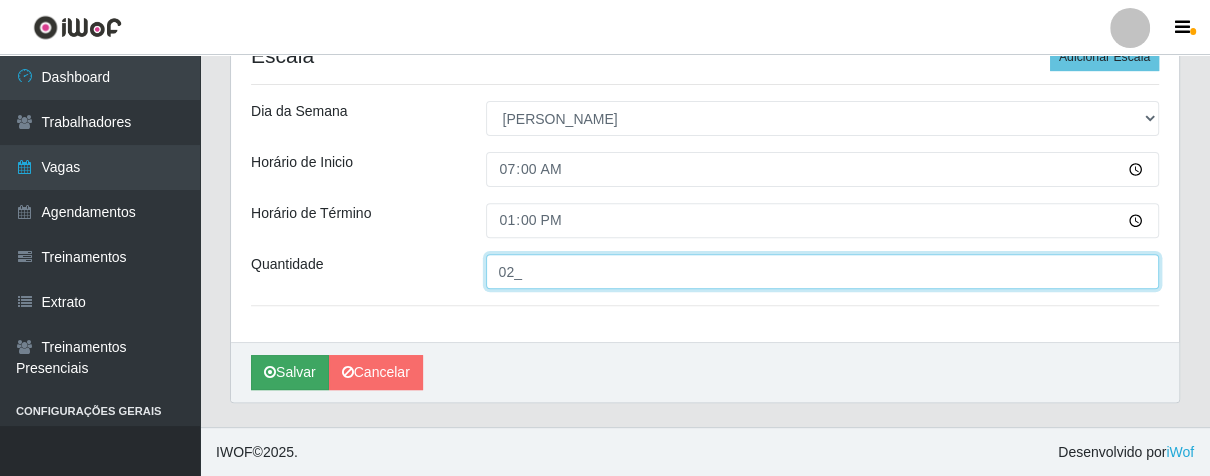 type on "02_" 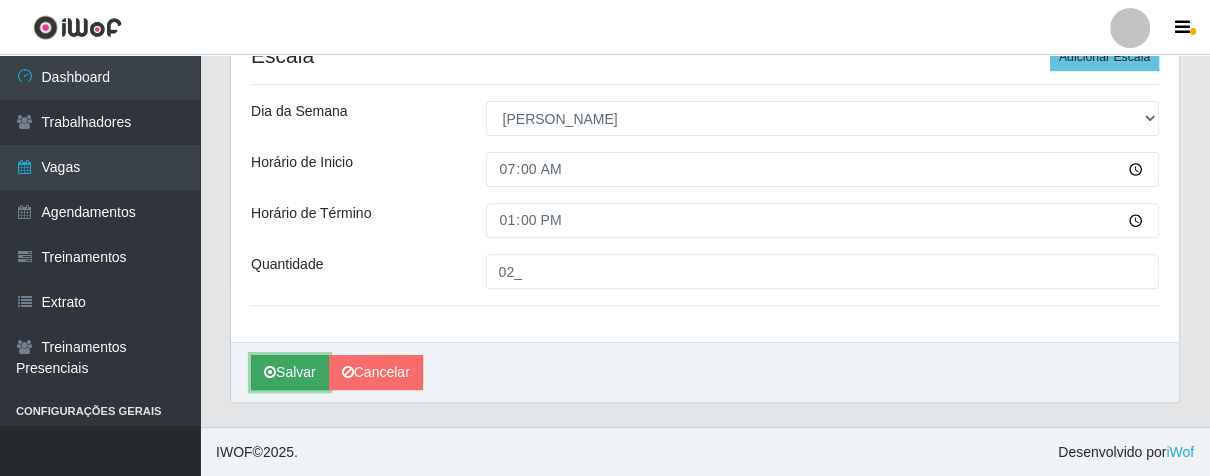 click on "Salvar" at bounding box center (290, 372) 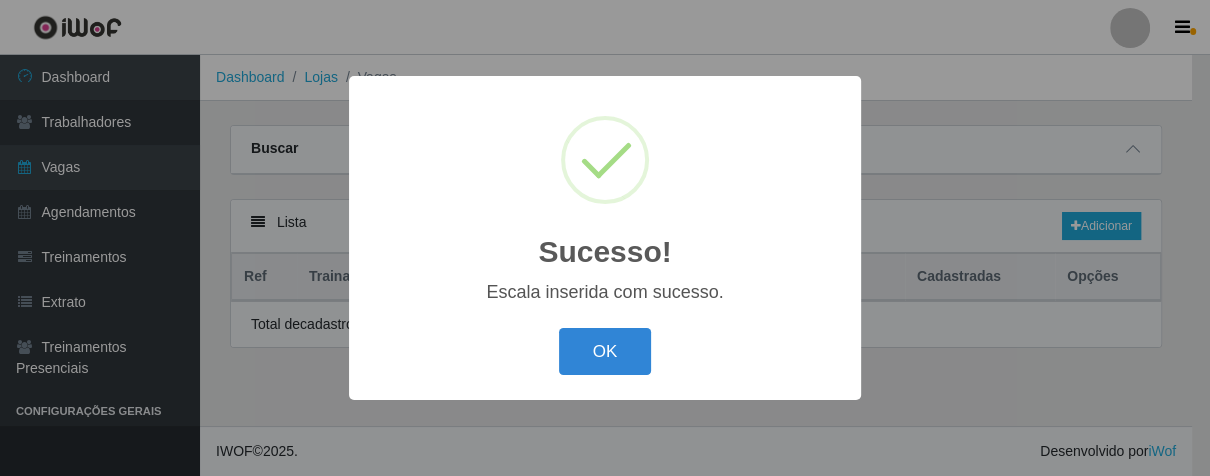 scroll, scrollTop: 0, scrollLeft: 0, axis: both 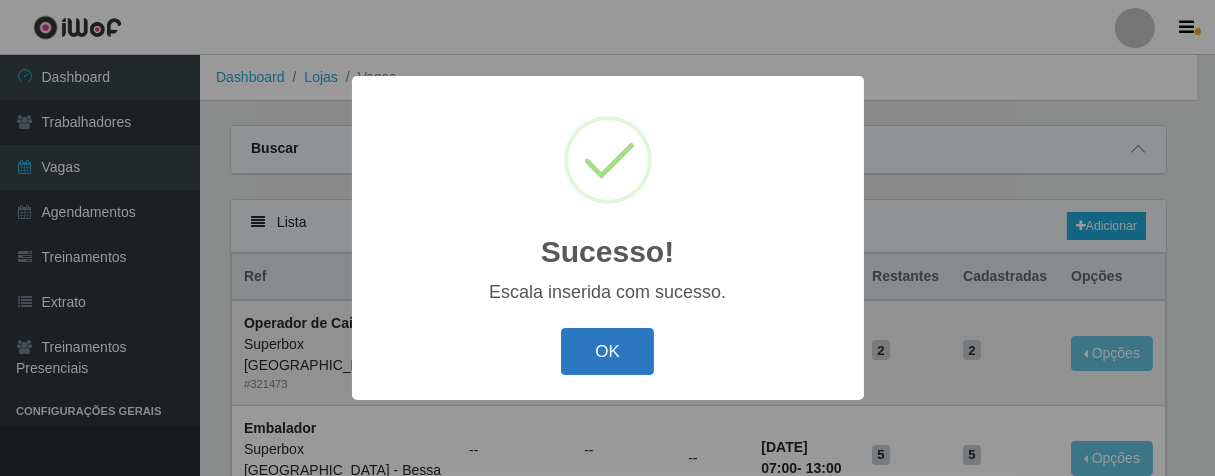 click on "OK" at bounding box center [607, 351] 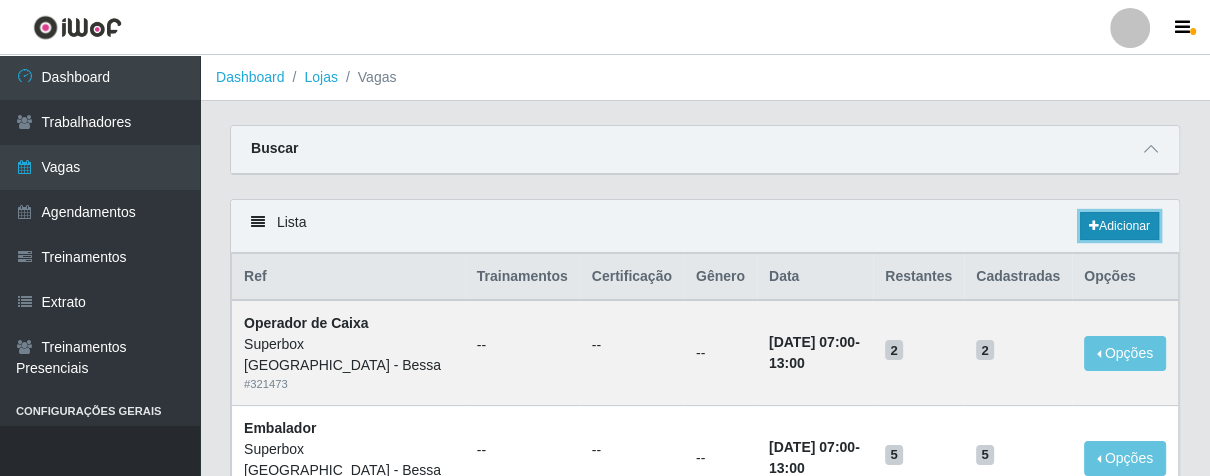 click on "Adicionar" at bounding box center (1119, 226) 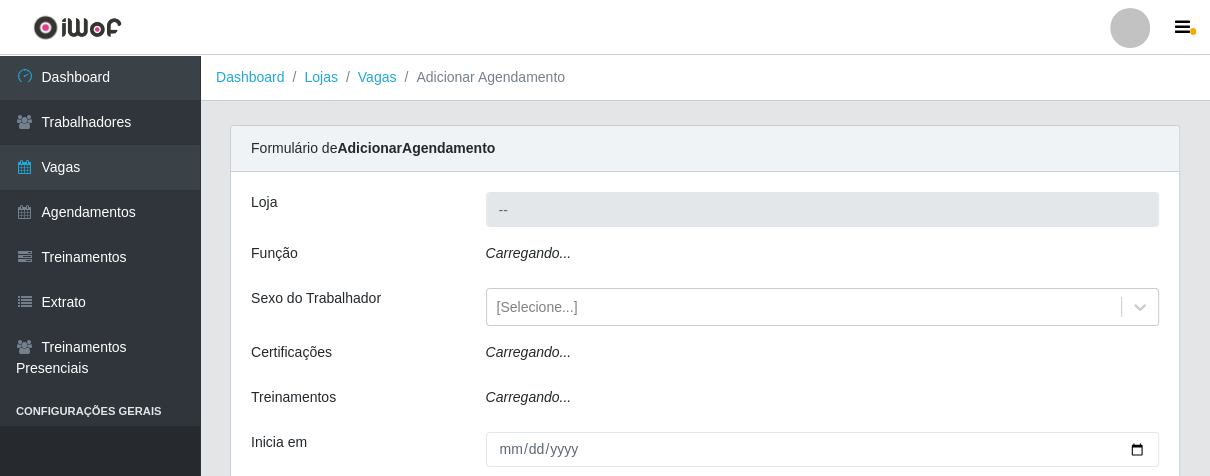 type on "Superbox [GEOGRAPHIC_DATA] - Bessa" 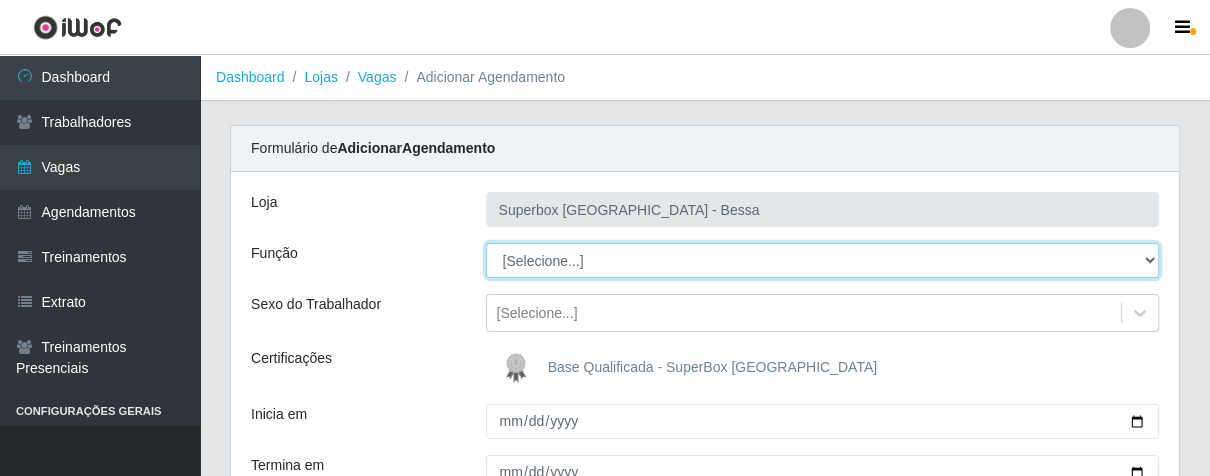 click on "[Selecione...] ASG ASG + ASG ++ Embalador Embalador + Embalador ++ Operador de Caixa Operador de Caixa + Operador de Caixa ++ Repositor  Repositor + Repositor ++" at bounding box center [823, 260] 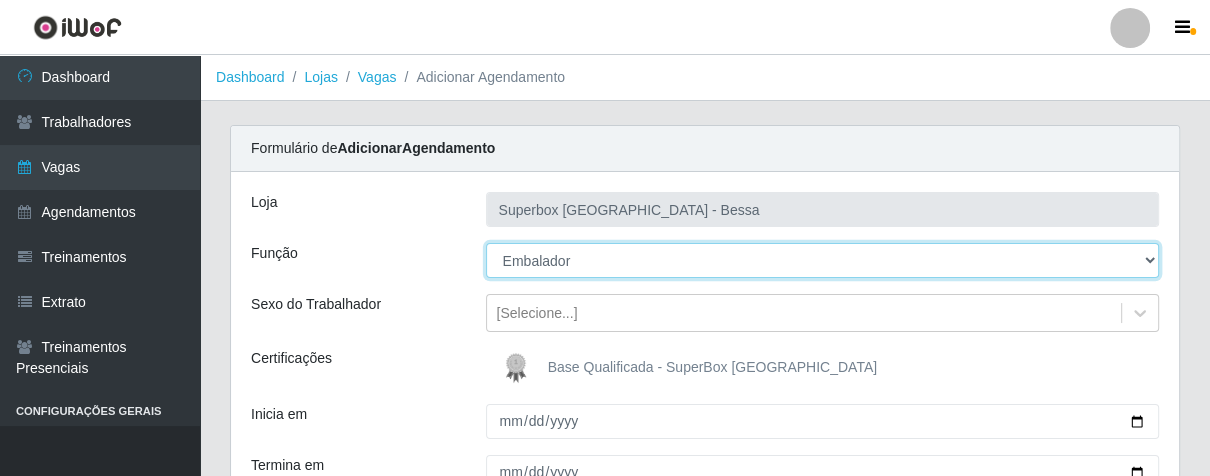 click on "[Selecione...] ASG ASG + ASG ++ Embalador Embalador + Embalador ++ Operador de Caixa Operador de Caixa + Operador de Caixa ++ Repositor  Repositor + Repositor ++" at bounding box center (823, 260) 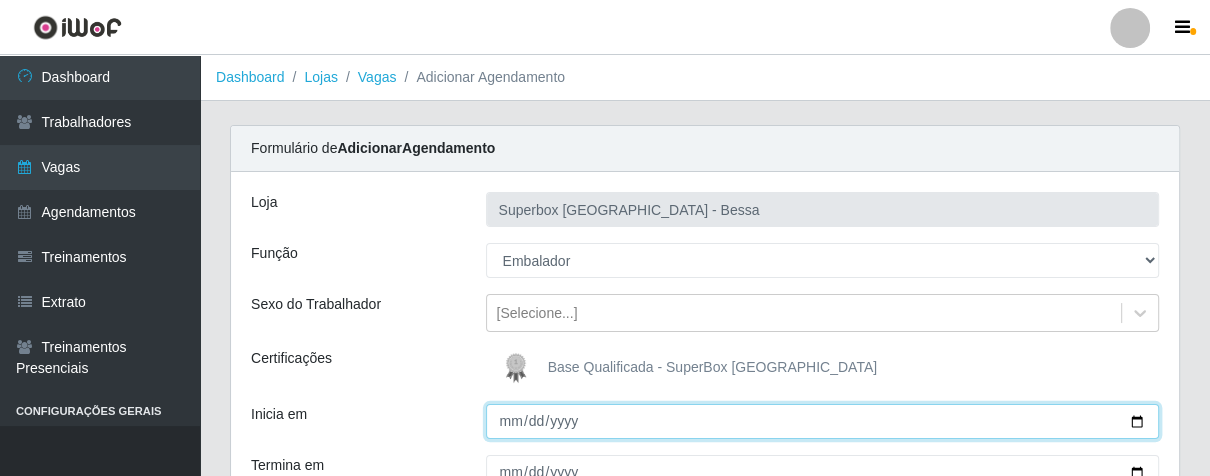 click on "Inicia em" at bounding box center (823, 421) 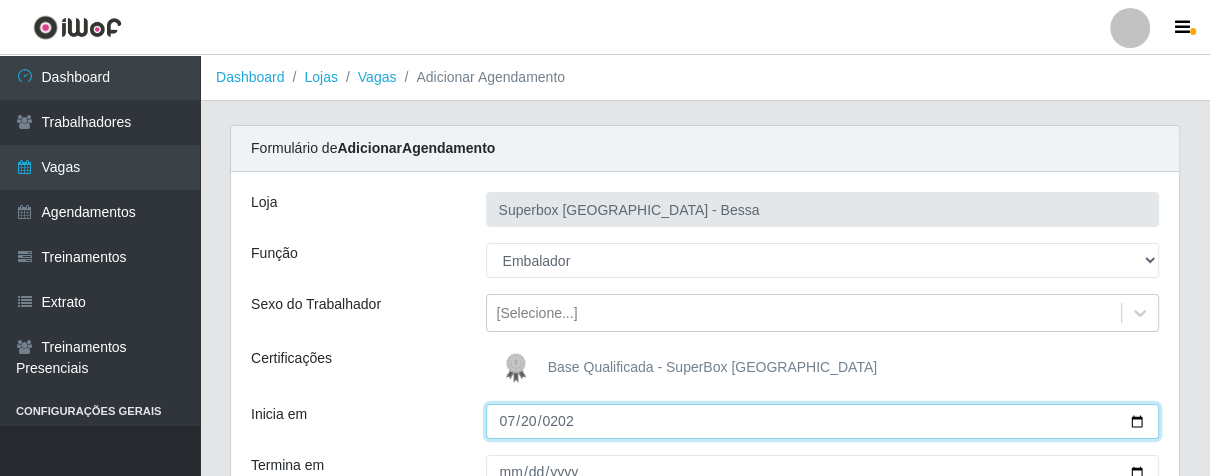 type on "[DATE]" 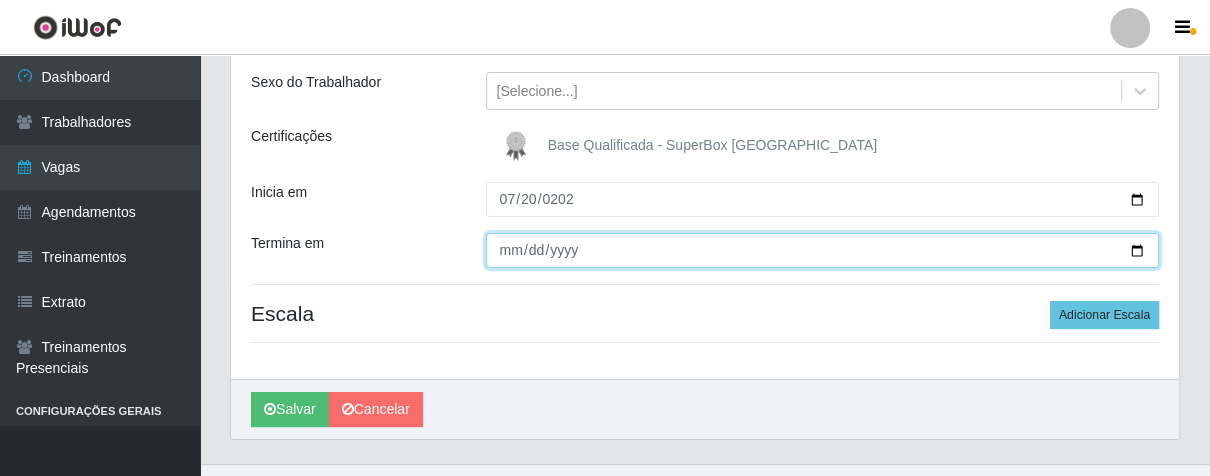 click on "Termina em" at bounding box center (823, 250) 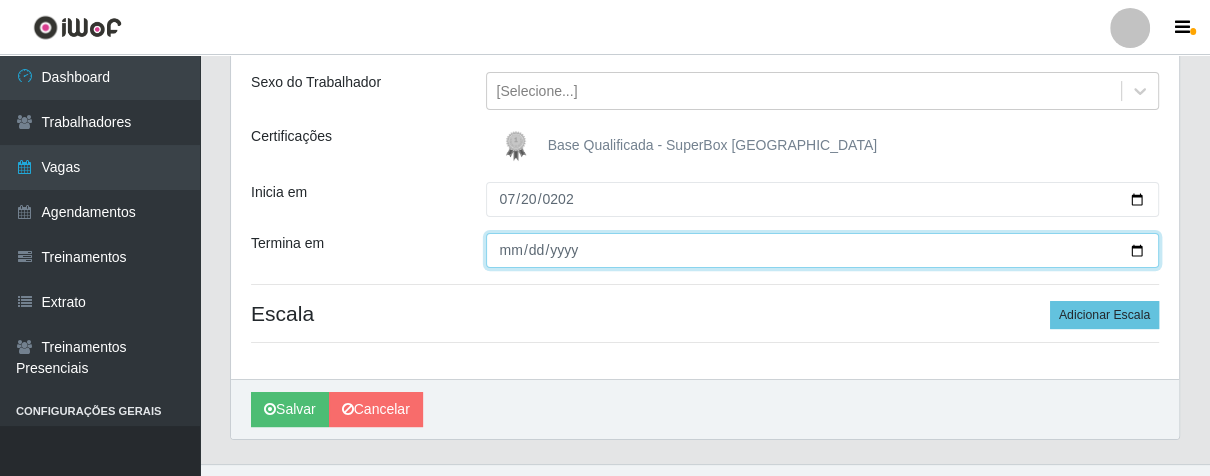 click on "Termina em" at bounding box center [823, 250] 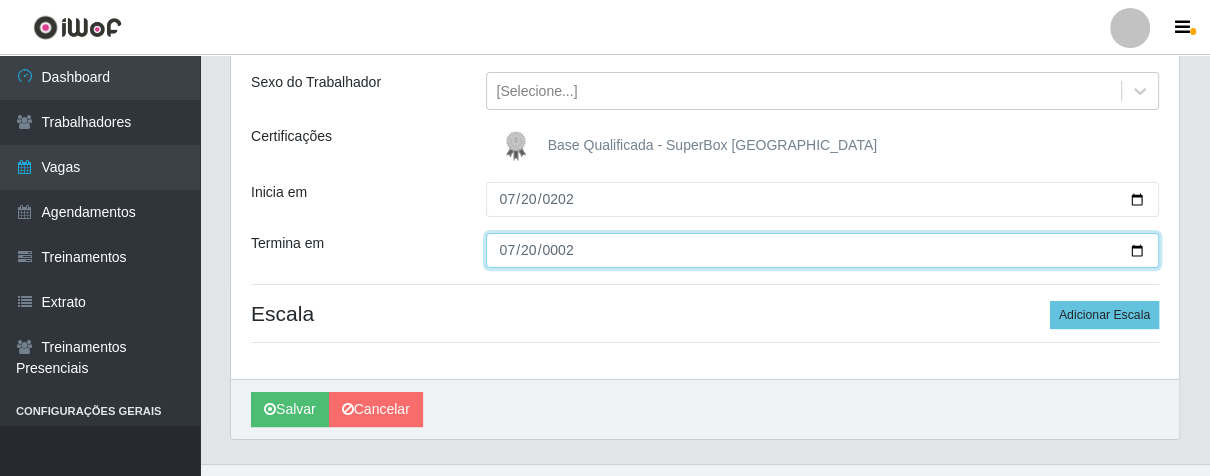 type on "0025-07-20" 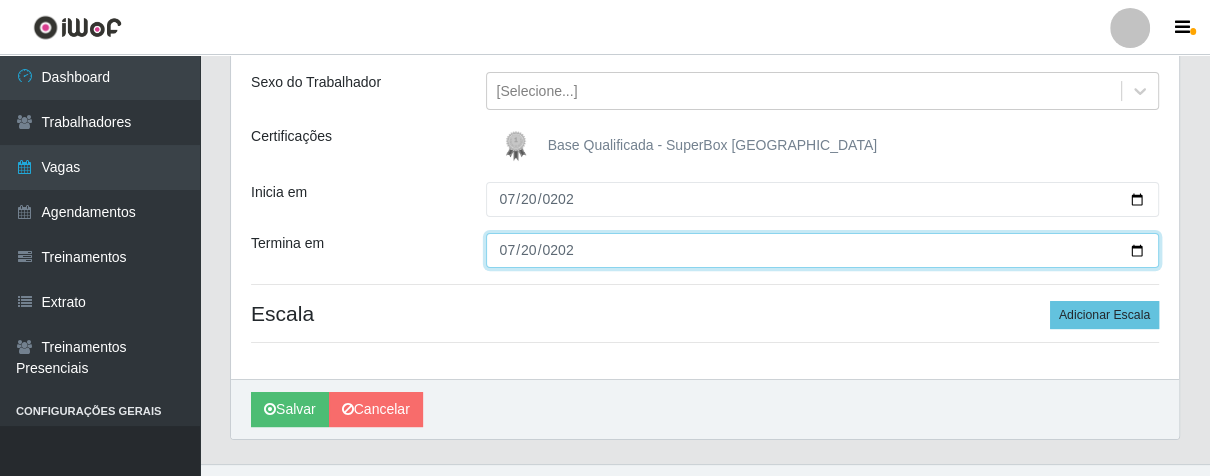 type on "[DATE]" 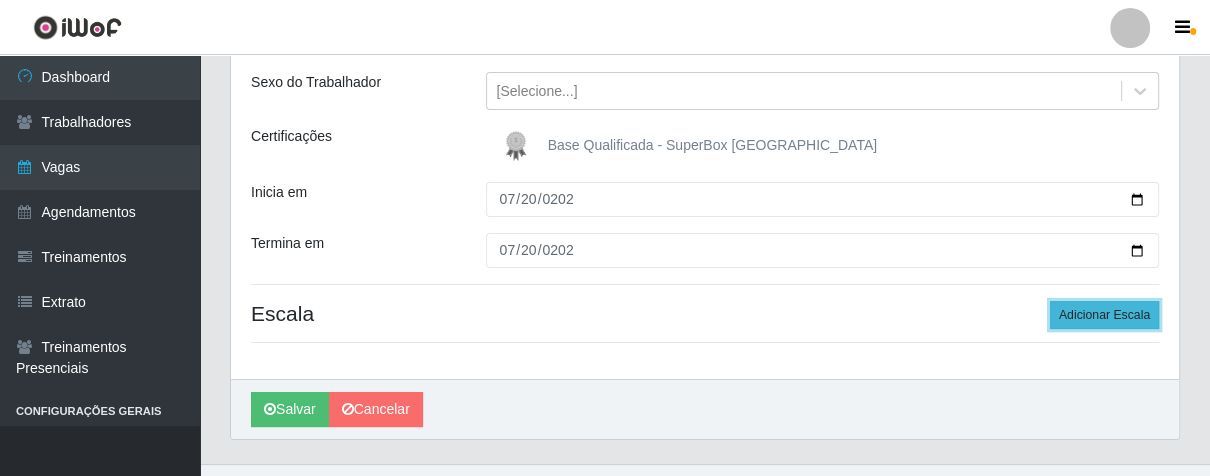 click on "Adicionar Escala" at bounding box center (1104, 315) 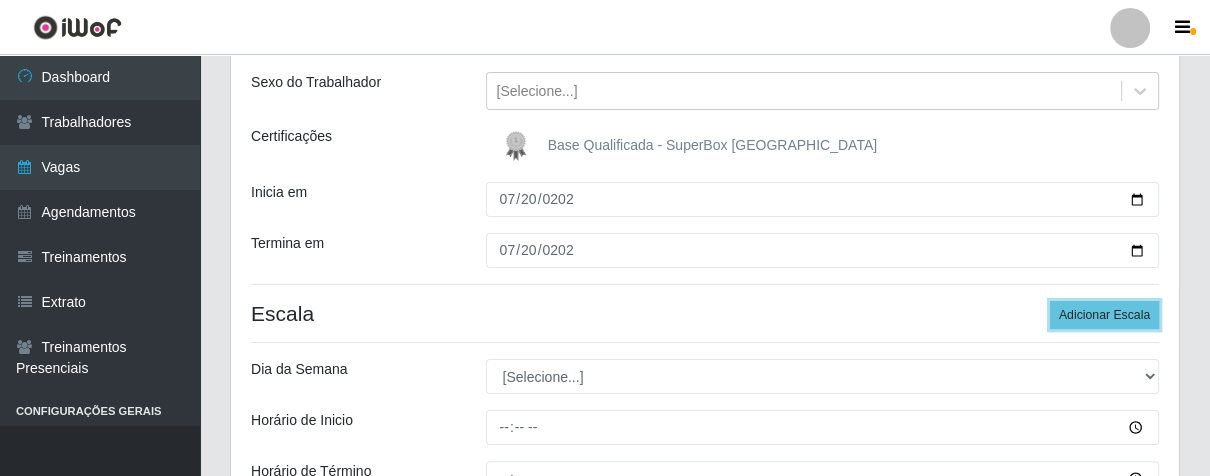 scroll, scrollTop: 480, scrollLeft: 0, axis: vertical 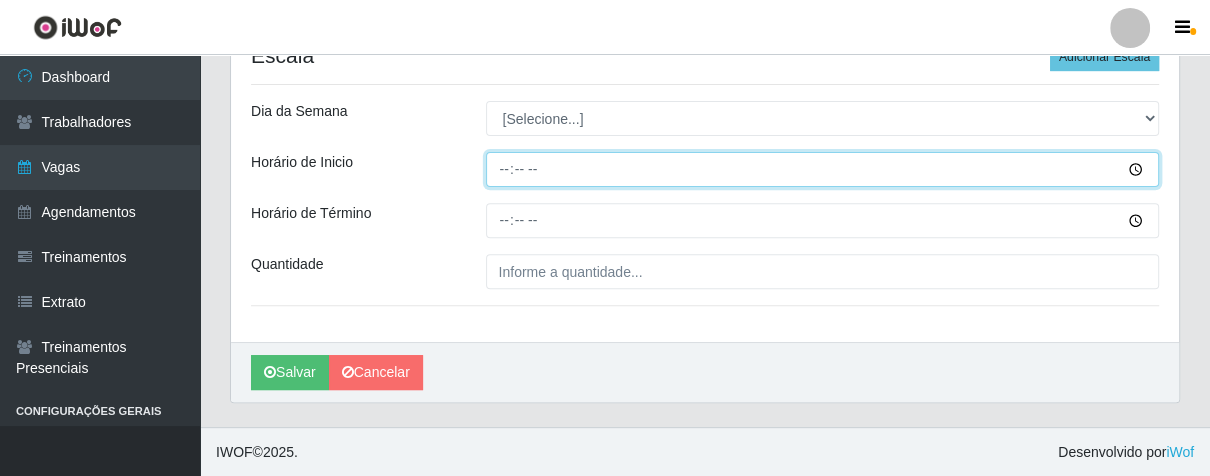 click on "Horário de Inicio" at bounding box center [823, 169] 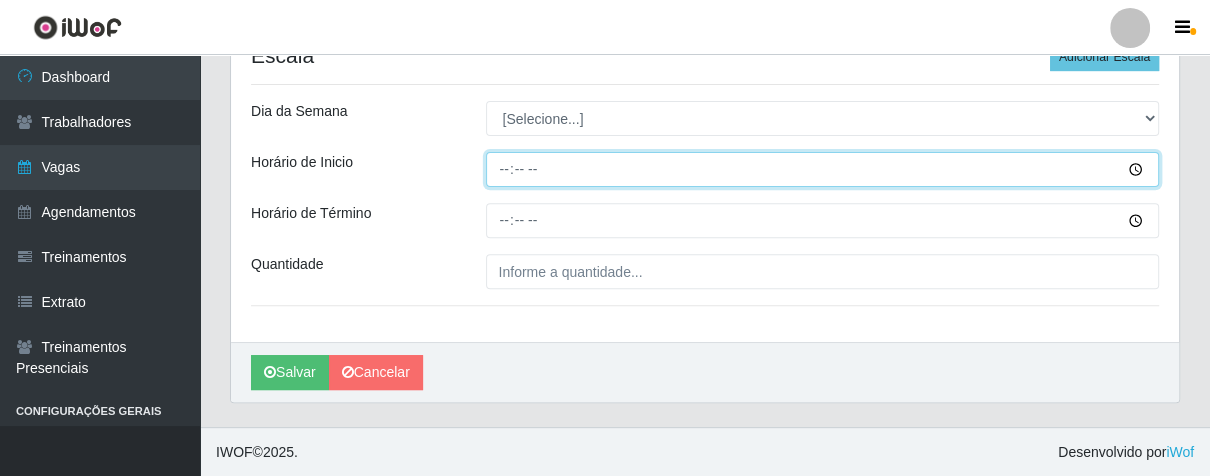 type on "13:00" 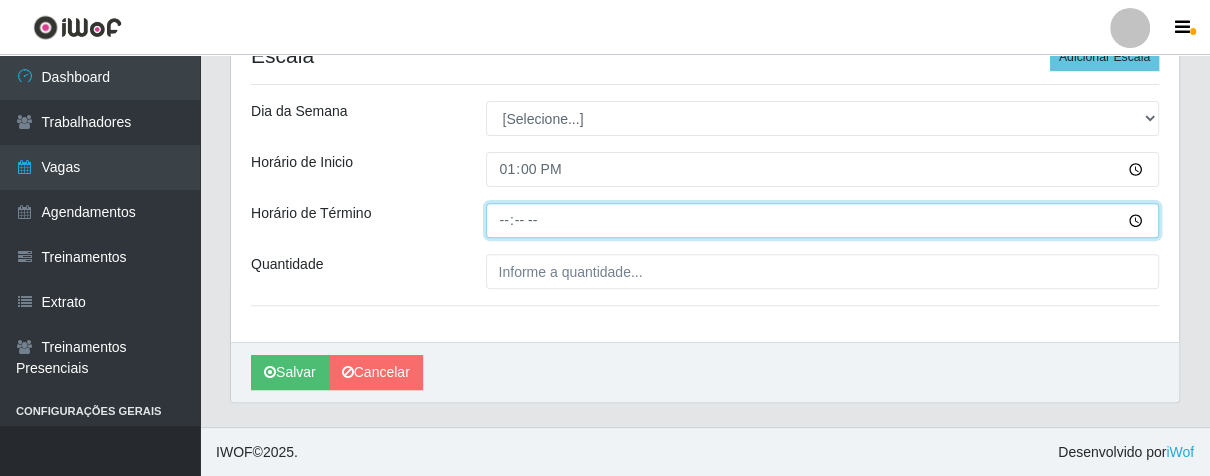 click on "Horário de Término" at bounding box center (823, 220) 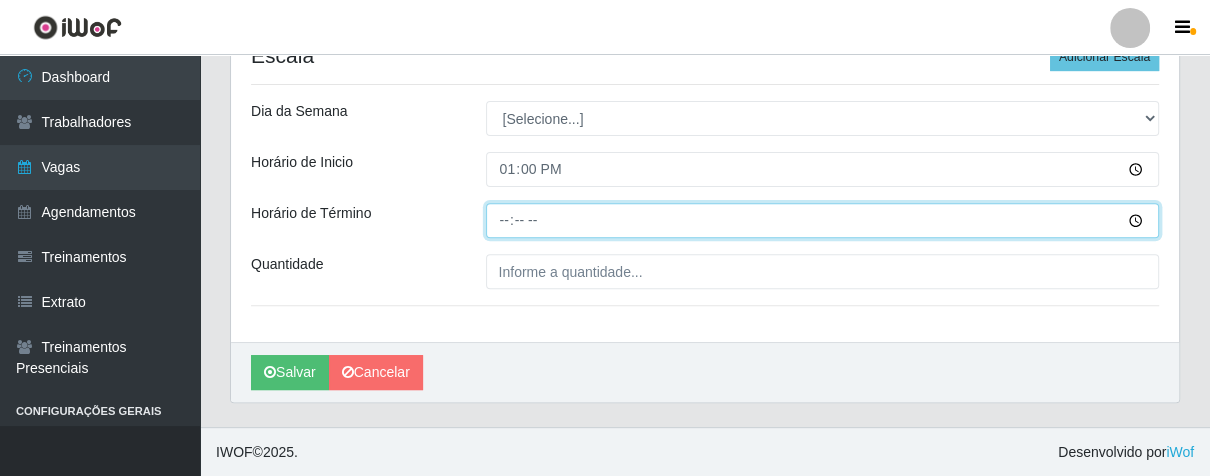 type on "19:00" 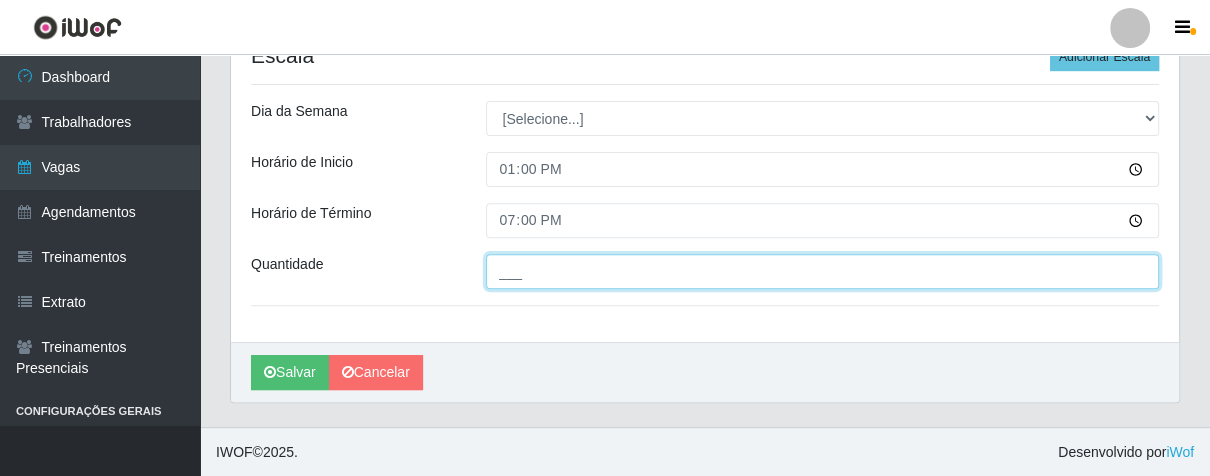 click on "___" at bounding box center (823, 271) 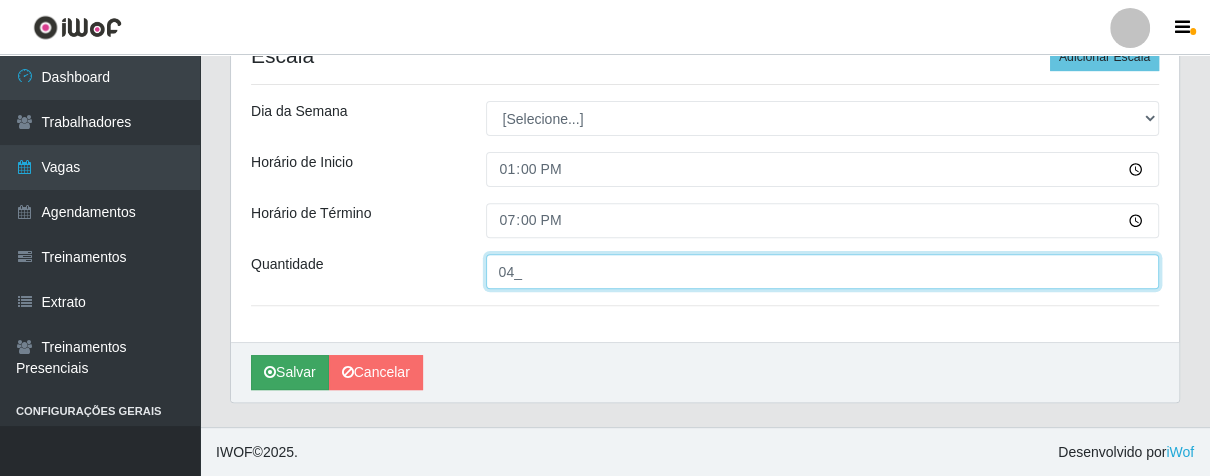 type on "04_" 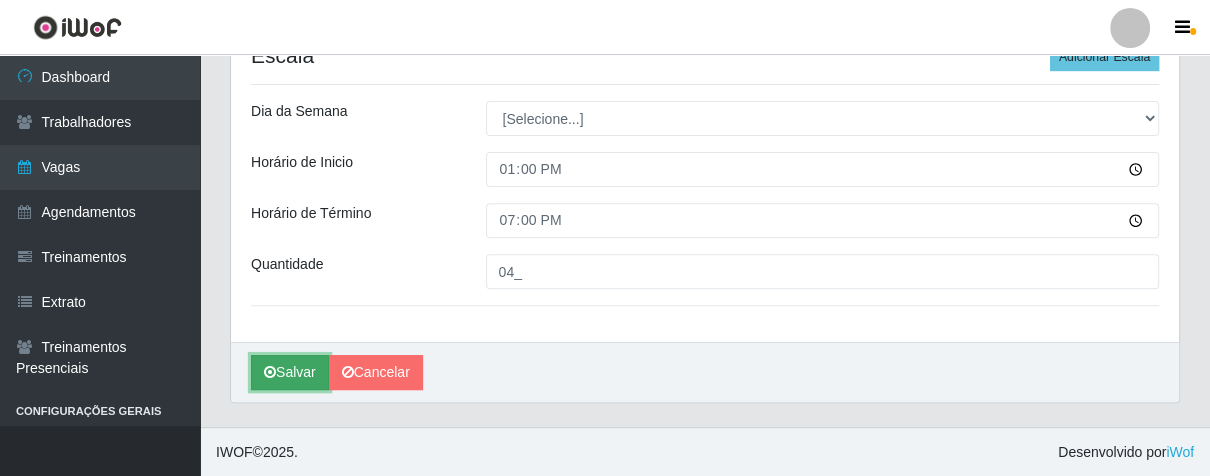 click on "Salvar" at bounding box center (290, 372) 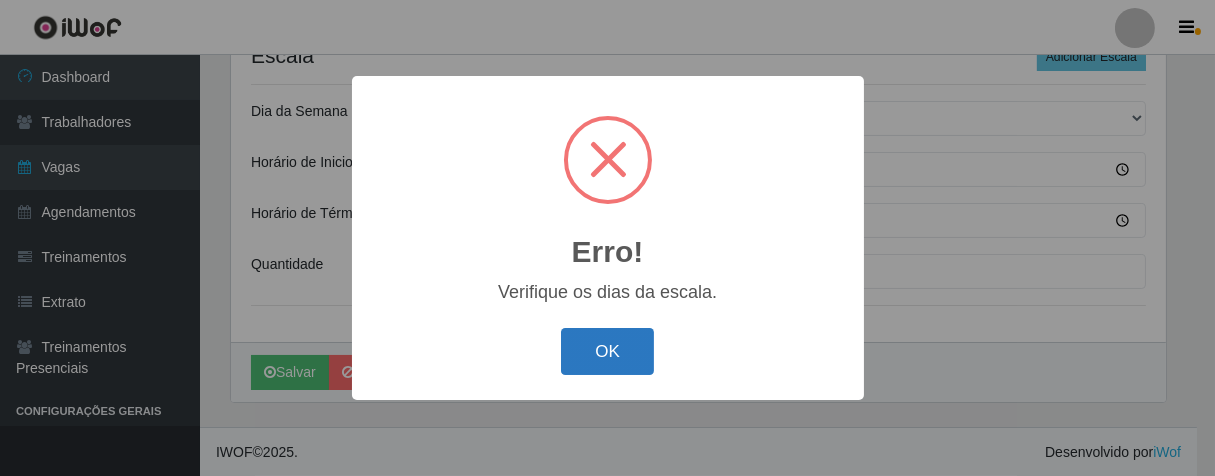 click on "OK" at bounding box center [607, 351] 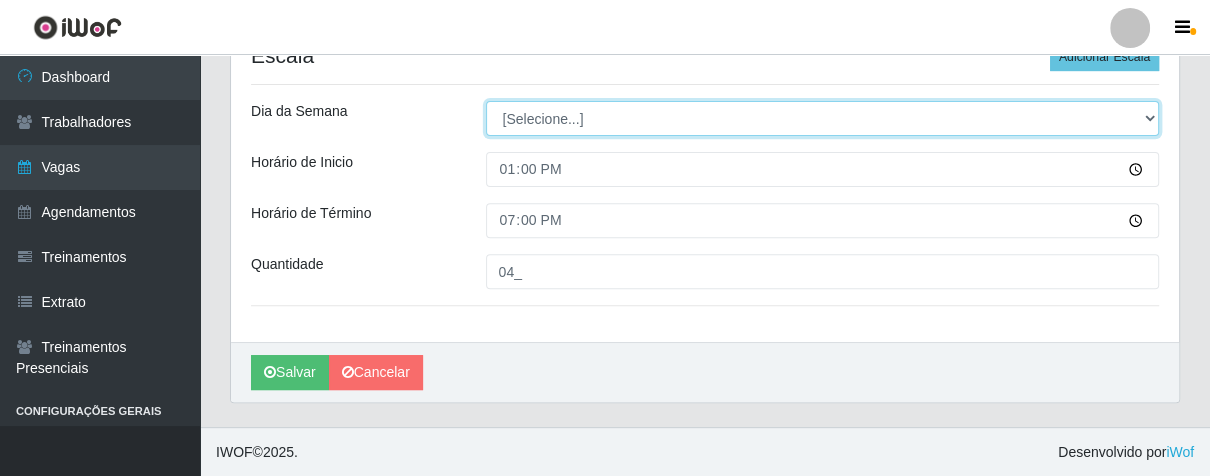 click on "[Selecione...] Segunda Terça Quarta Quinta Sexta Sábado Domingo" at bounding box center [823, 118] 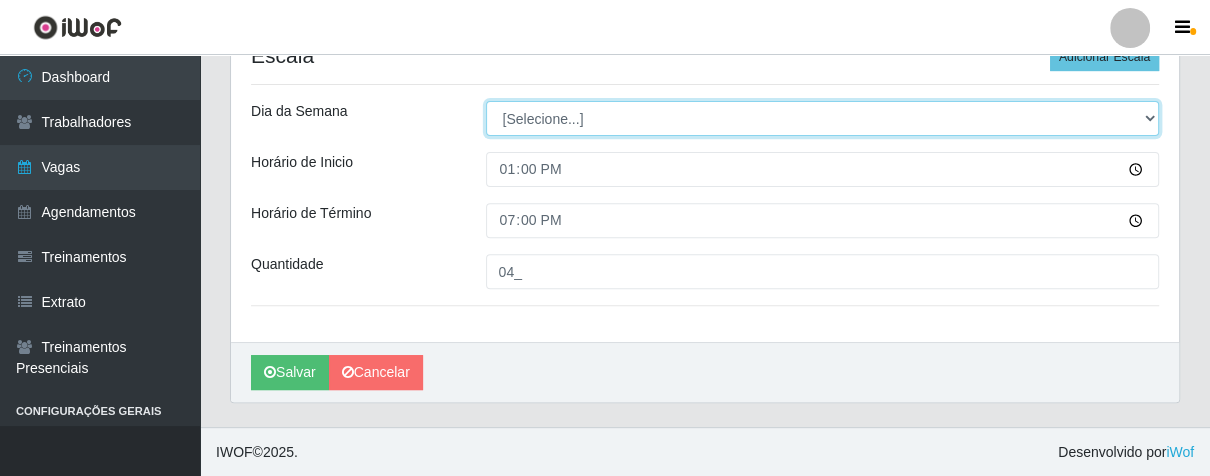 select on "0" 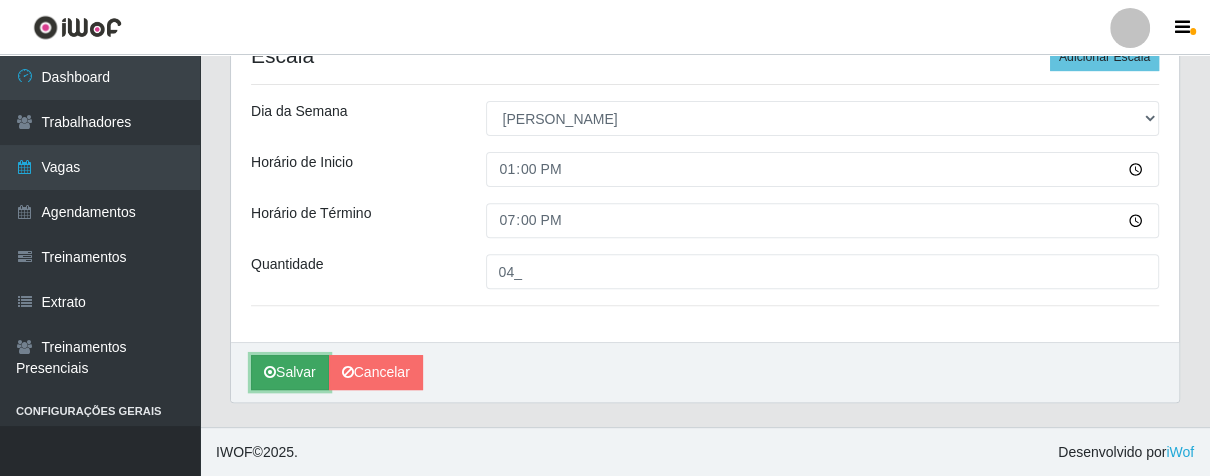 click on "Salvar" at bounding box center [290, 372] 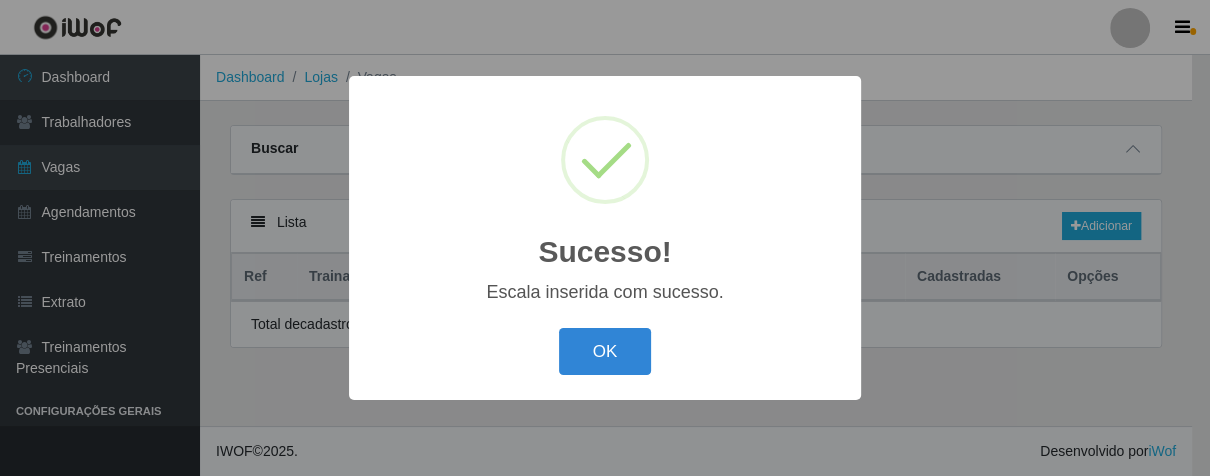 scroll, scrollTop: 0, scrollLeft: 0, axis: both 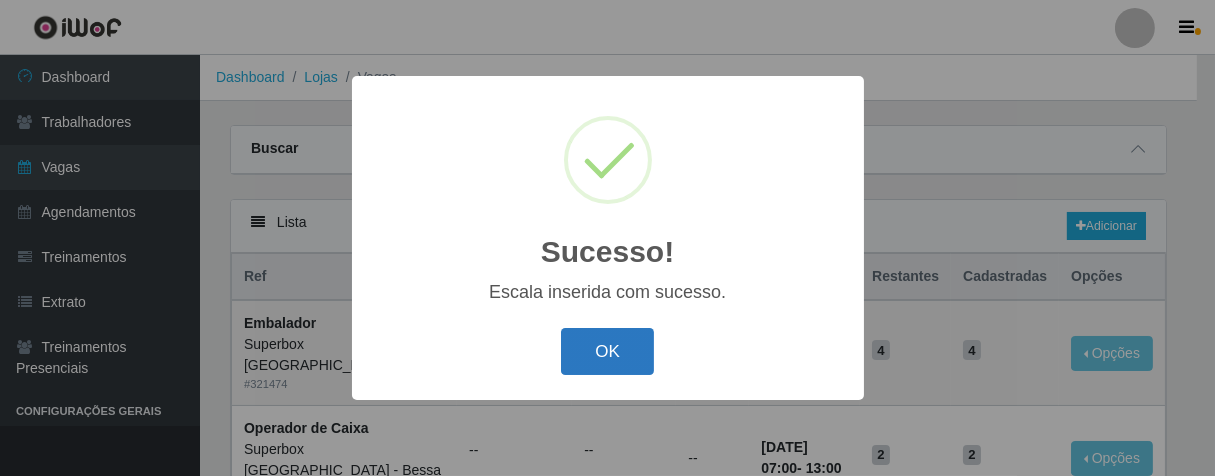 click on "OK" at bounding box center [607, 351] 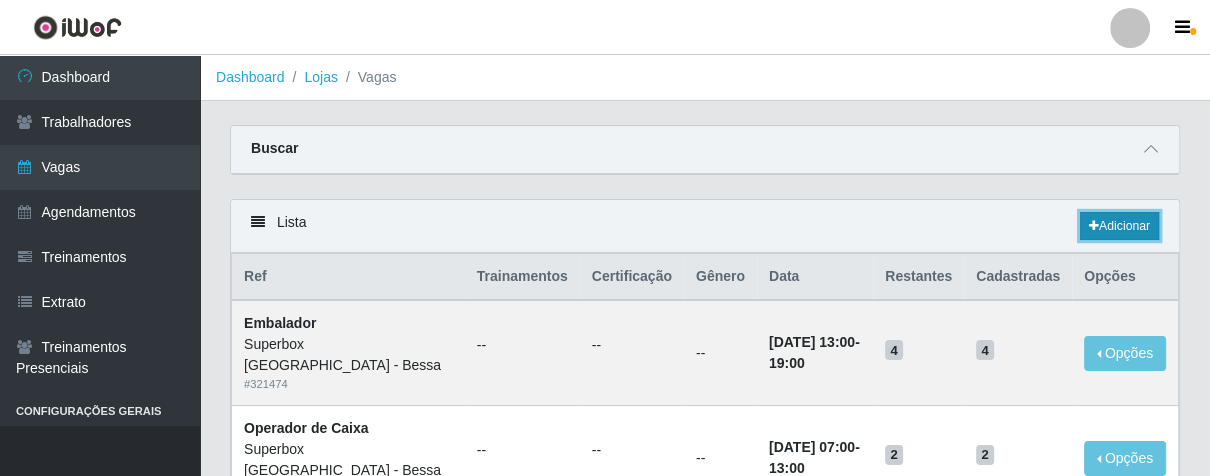 click on "Adicionar" at bounding box center [1119, 226] 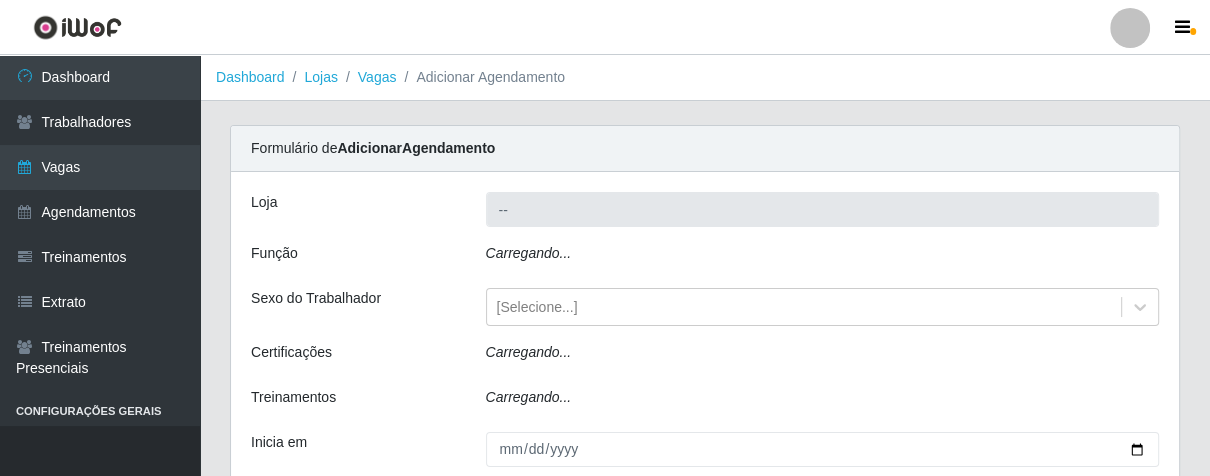 type on "Superbox [GEOGRAPHIC_DATA] - Bessa" 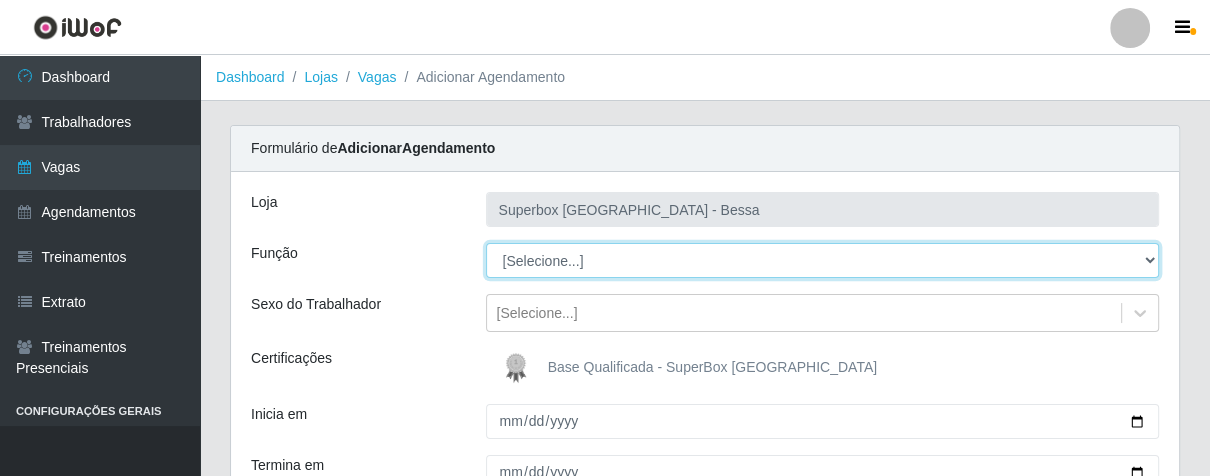 click on "[Selecione...] ASG ASG + ASG ++ Embalador Embalador + Embalador ++ Operador de Caixa Operador de Caixa + Operador de Caixa ++ Repositor  Repositor + Repositor ++" at bounding box center [823, 260] 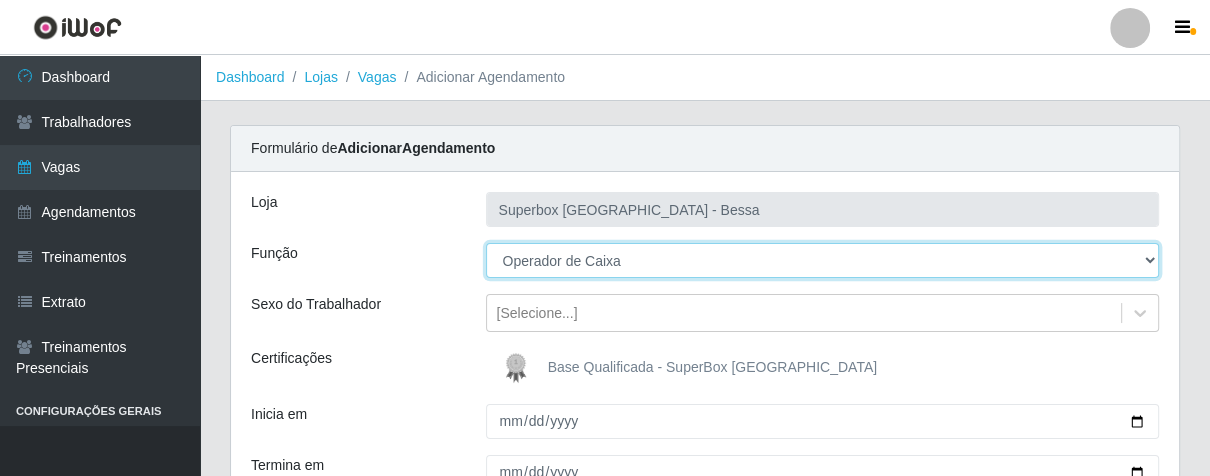 click on "[Selecione...] ASG ASG + ASG ++ Embalador Embalador + Embalador ++ Operador de Caixa Operador de Caixa + Operador de Caixa ++ Repositor  Repositor + Repositor ++" at bounding box center (823, 260) 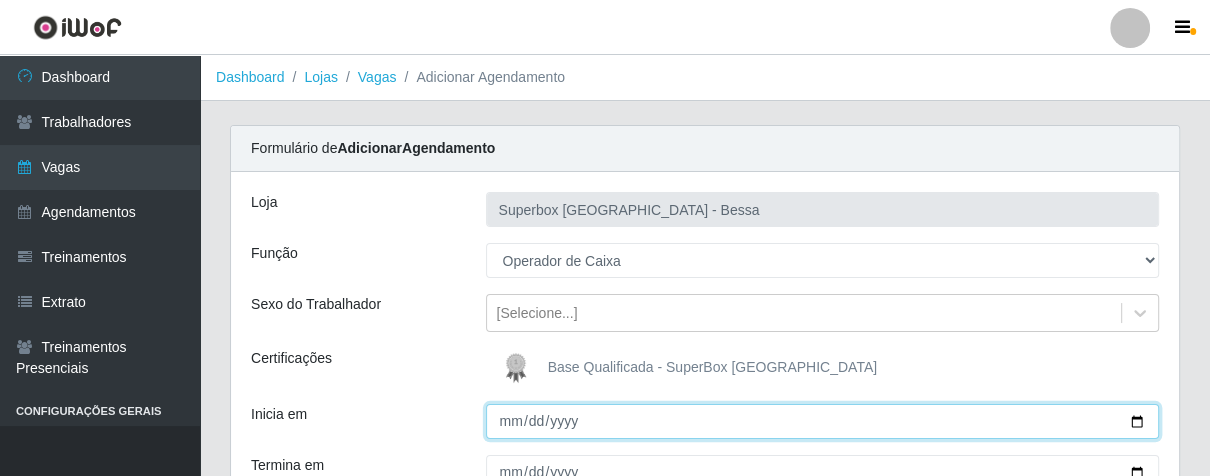 click on "Inicia em" at bounding box center [823, 421] 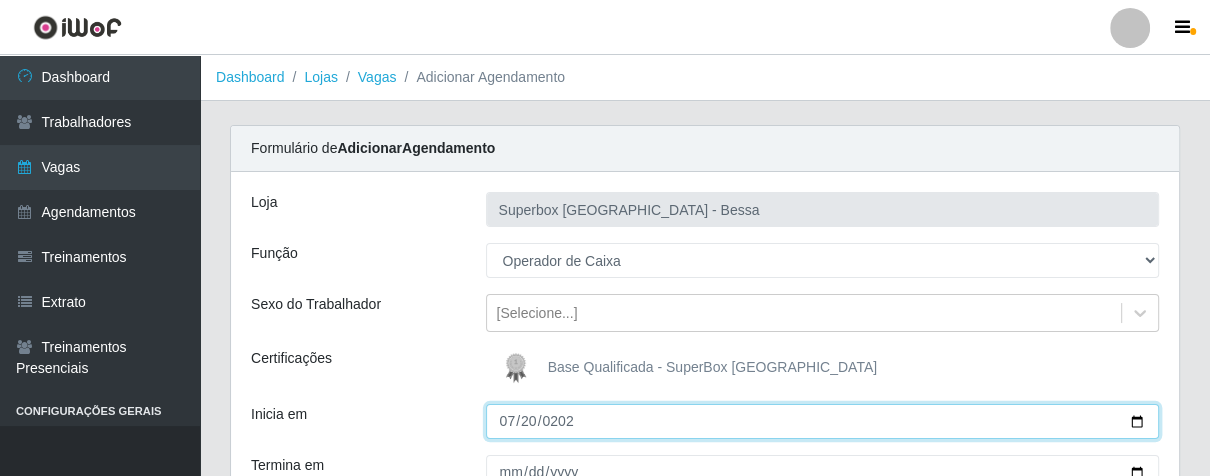 type on "[DATE]" 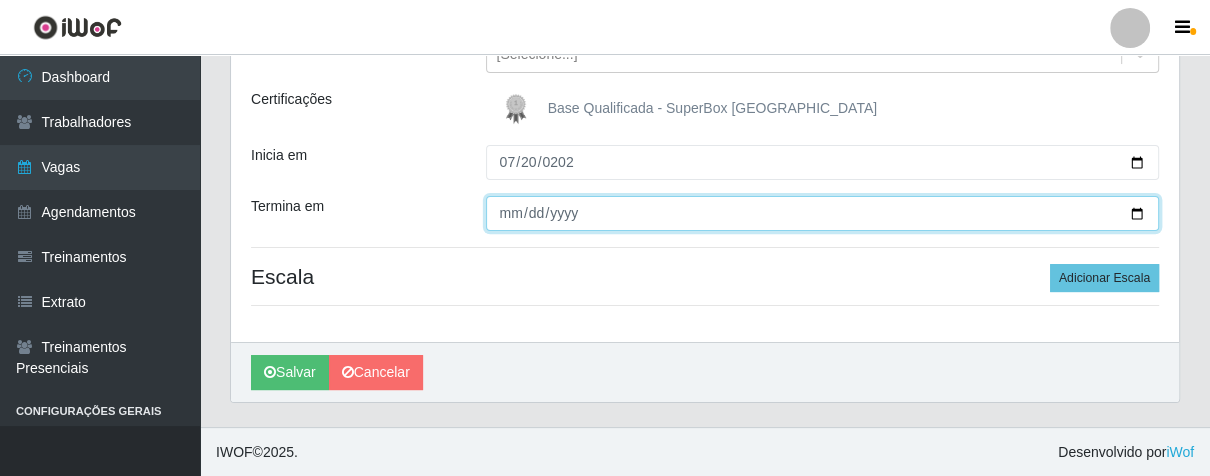 click on "Termina em" at bounding box center (823, 213) 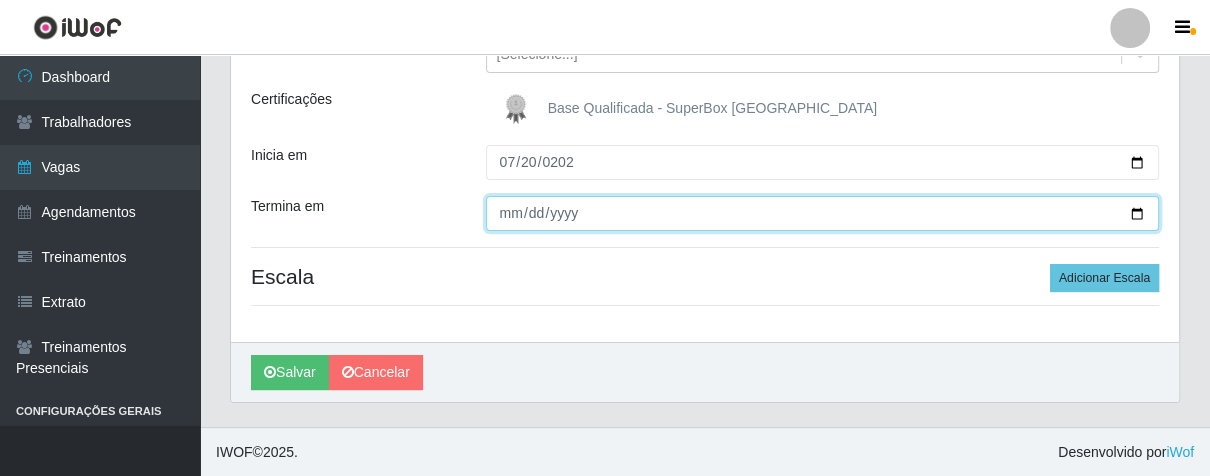 click on "Termina em" at bounding box center (823, 213) 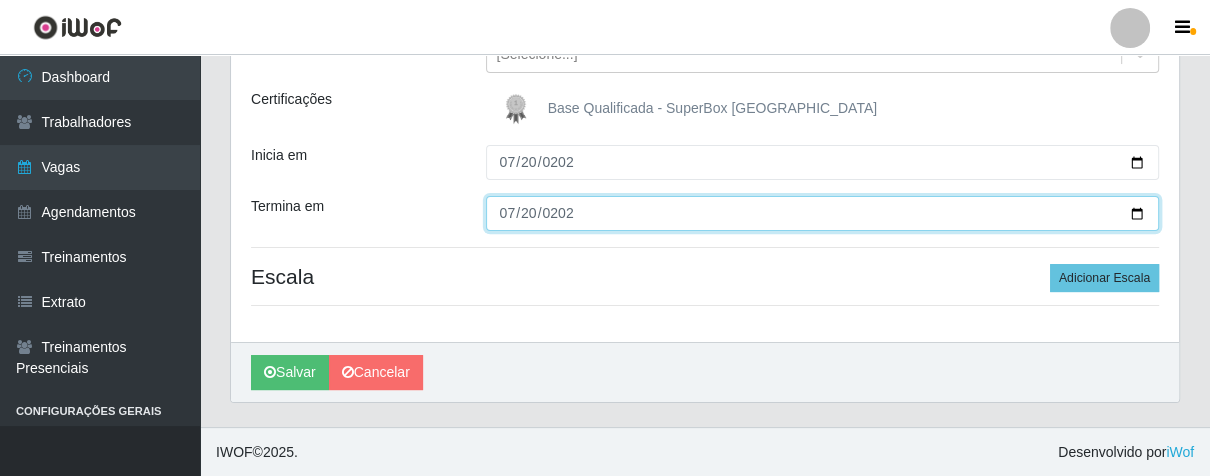 type on "[DATE]" 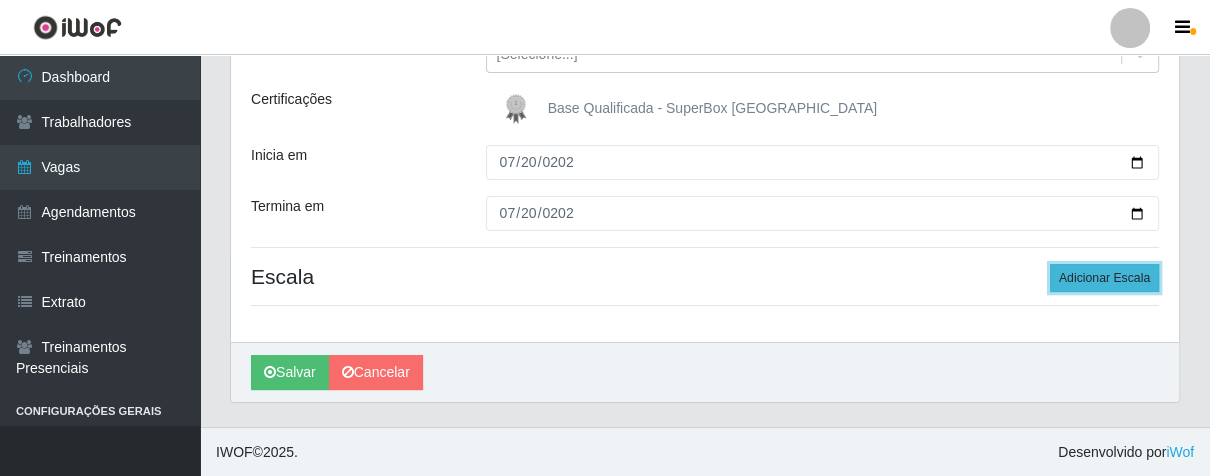 click on "Adicionar Escala" at bounding box center (1104, 278) 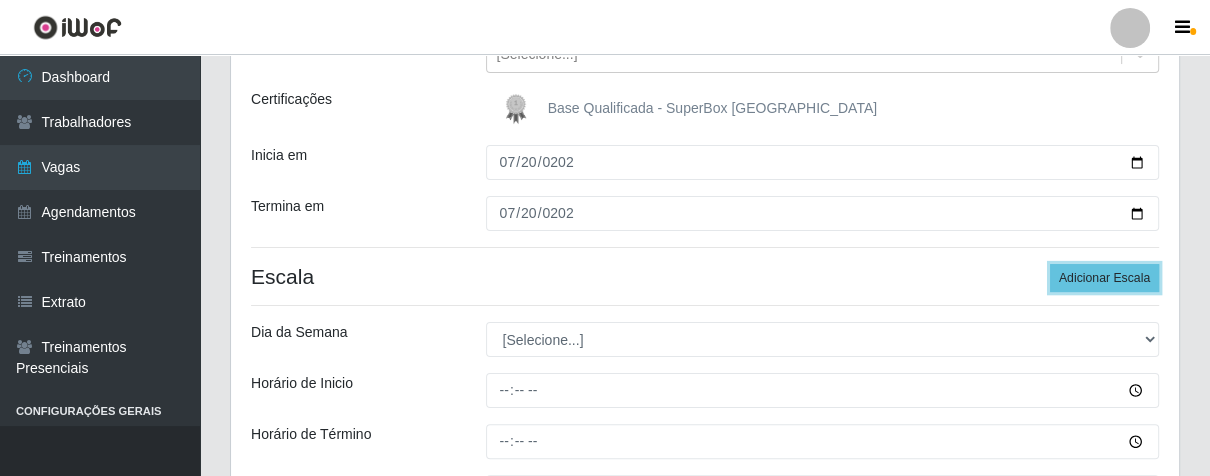 scroll, scrollTop: 370, scrollLeft: 0, axis: vertical 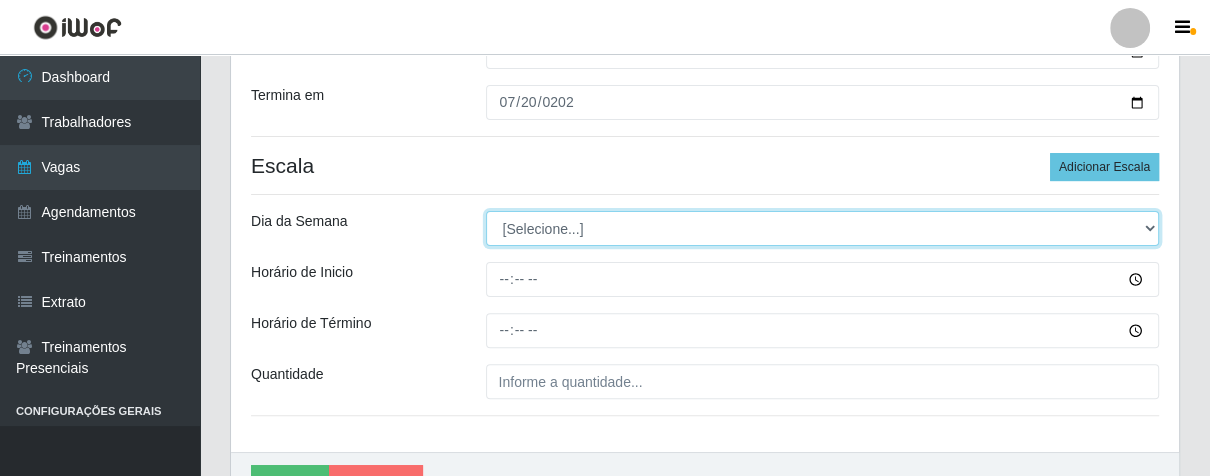 click on "[Selecione...] Segunda Terça Quarta Quinta Sexta Sábado Domingo" at bounding box center (823, 228) 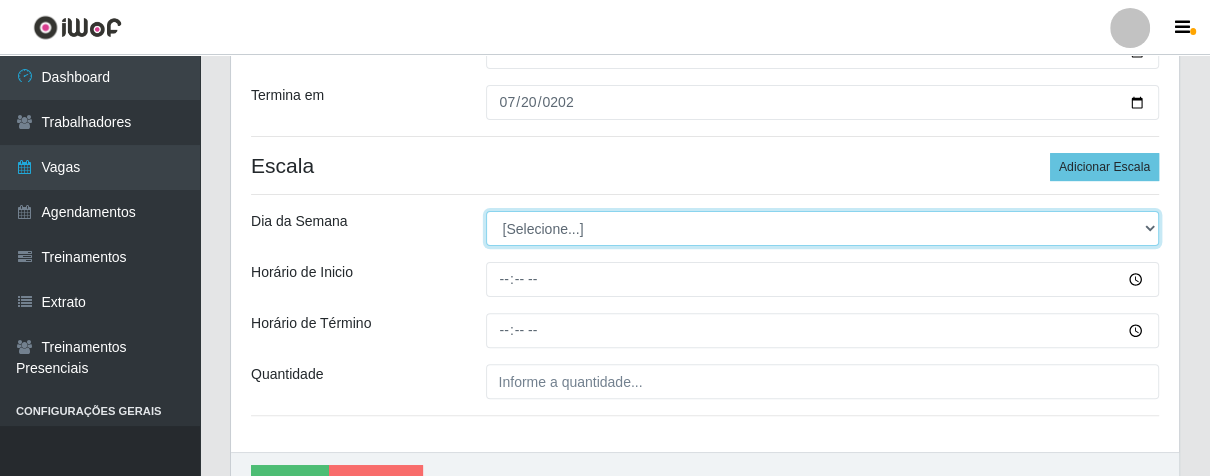 select on "0" 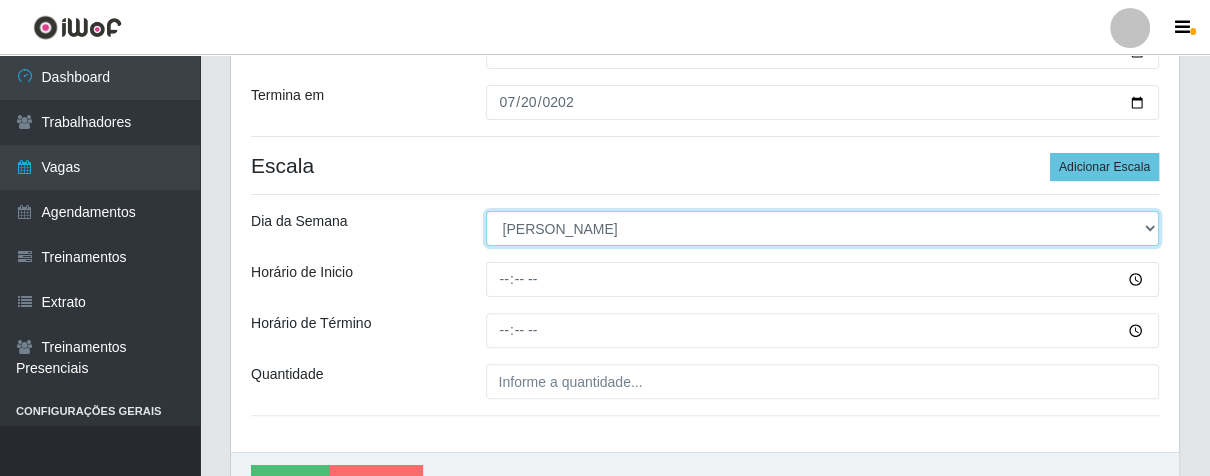 click on "[Selecione...] Segunda Terça Quarta Quinta Sexta Sábado Domingo" at bounding box center [823, 228] 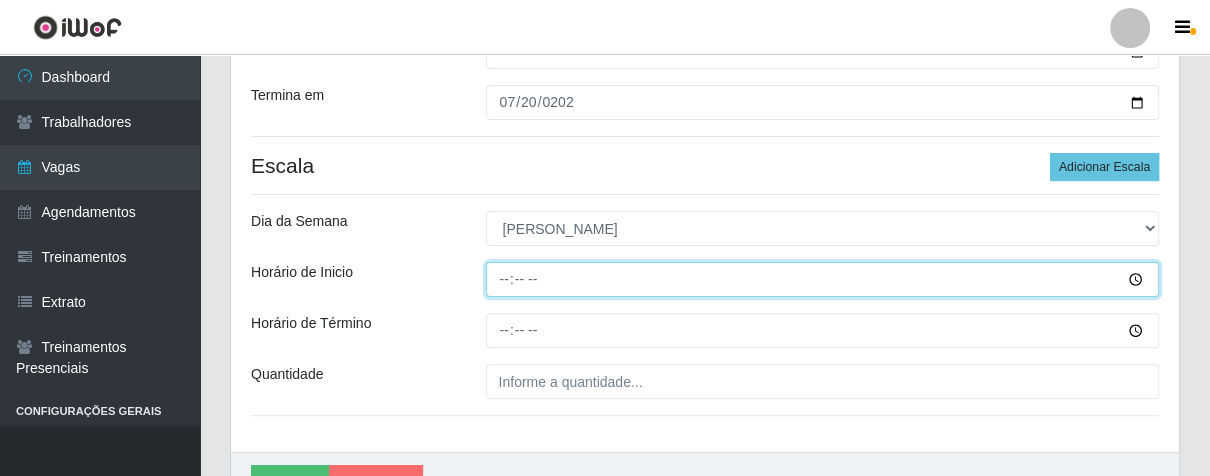 click on "Horário de Inicio" at bounding box center (823, 279) 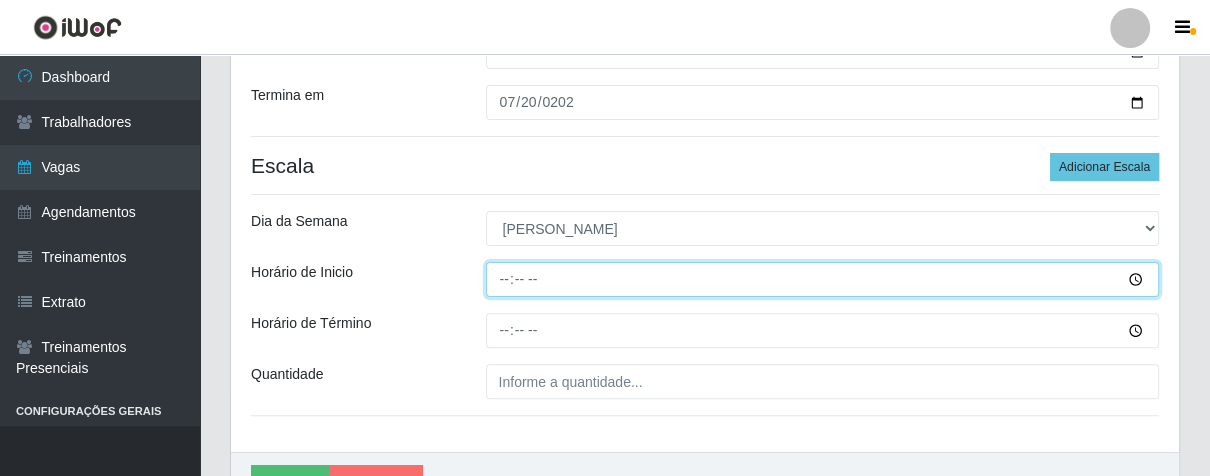 click on "Horário de Inicio" at bounding box center (823, 279) 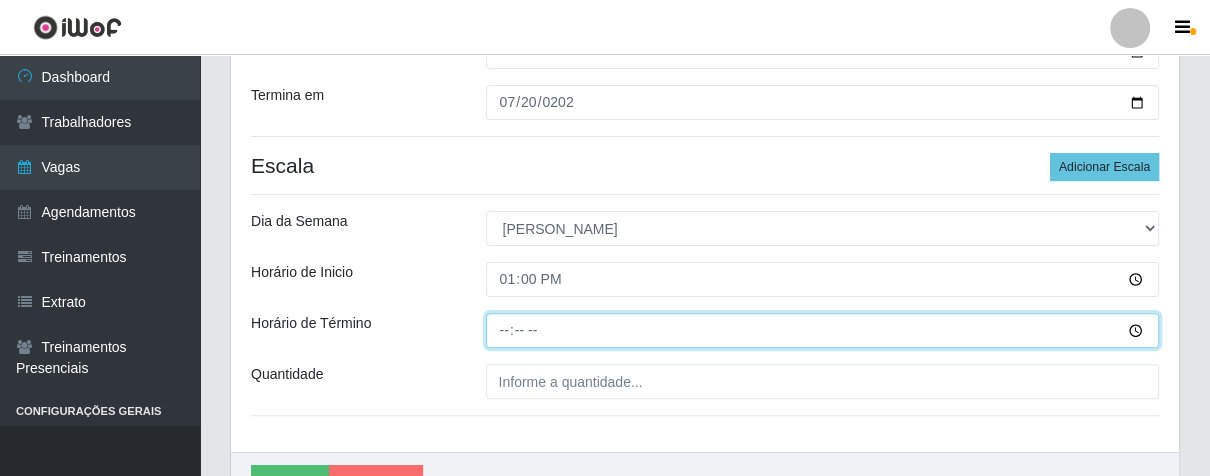 click on "Horário de Término" at bounding box center [823, 330] 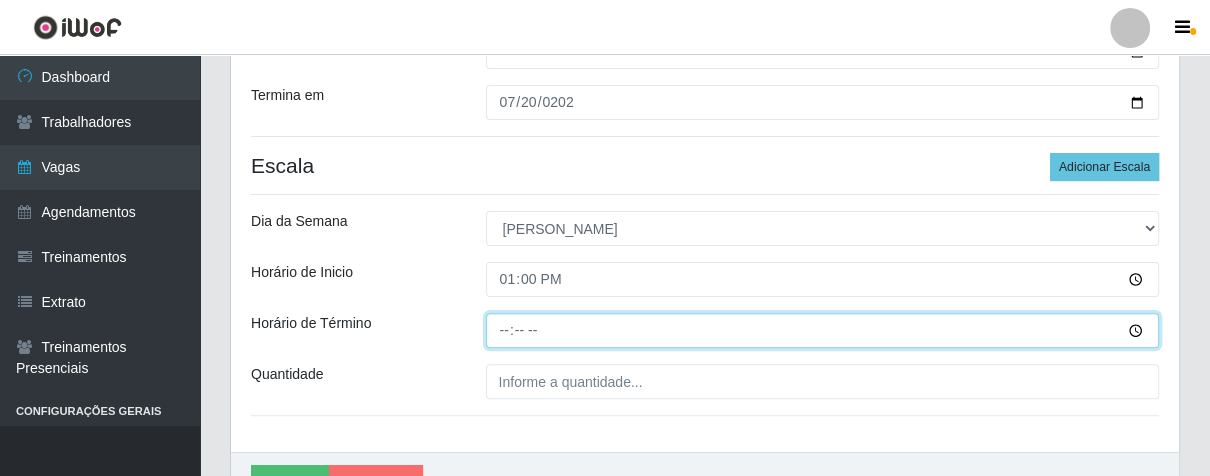 type on "19:00" 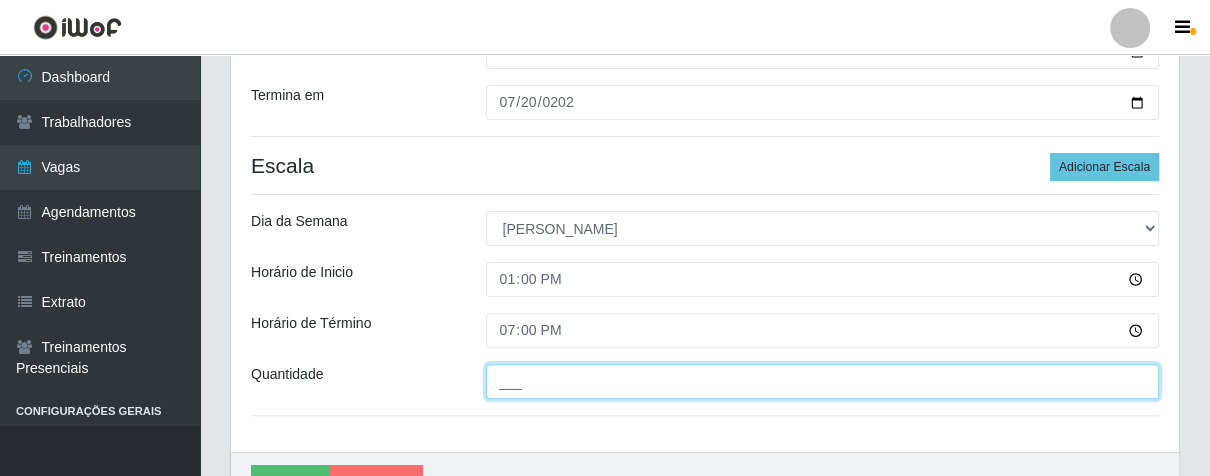 click on "___" at bounding box center (823, 381) 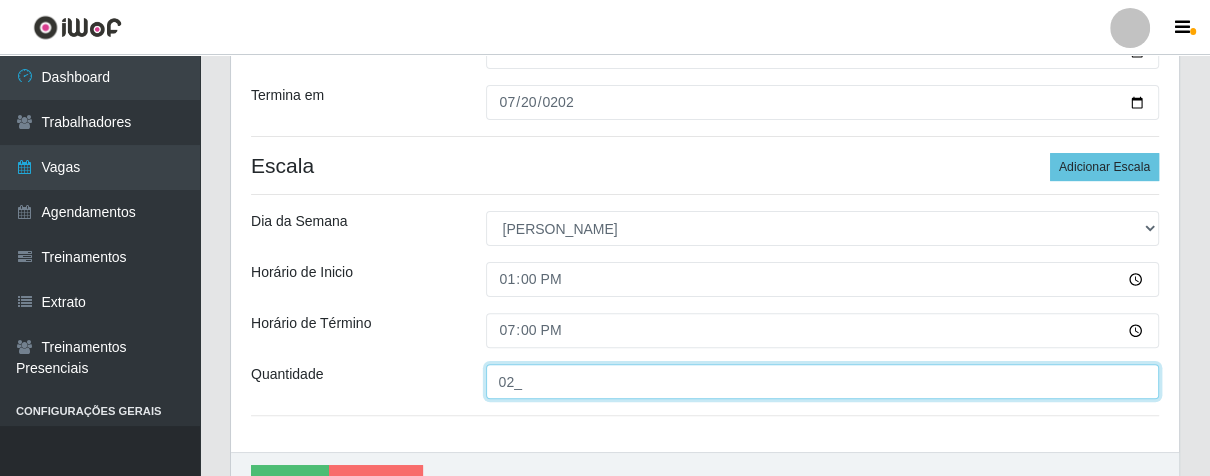 scroll, scrollTop: 480, scrollLeft: 0, axis: vertical 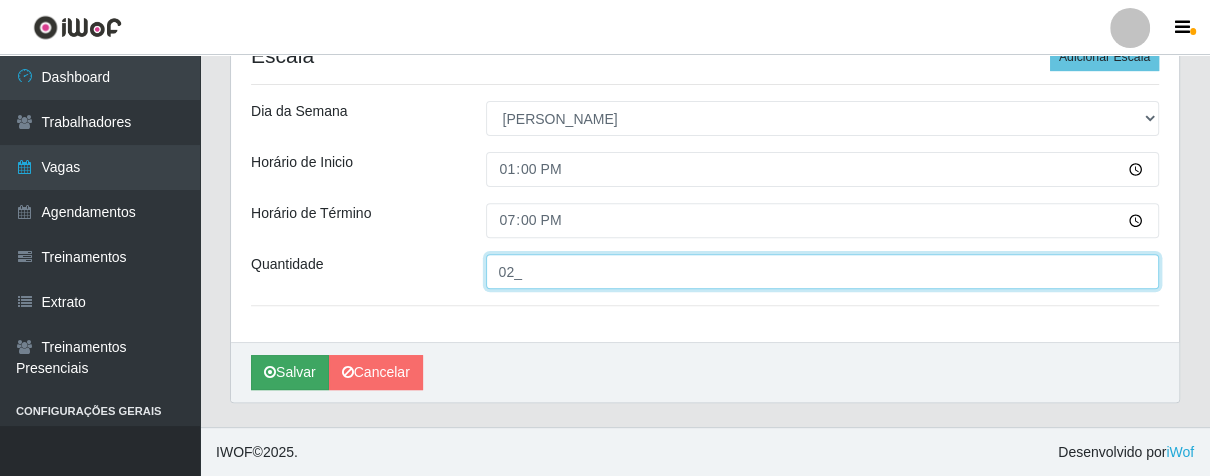 type on "02_" 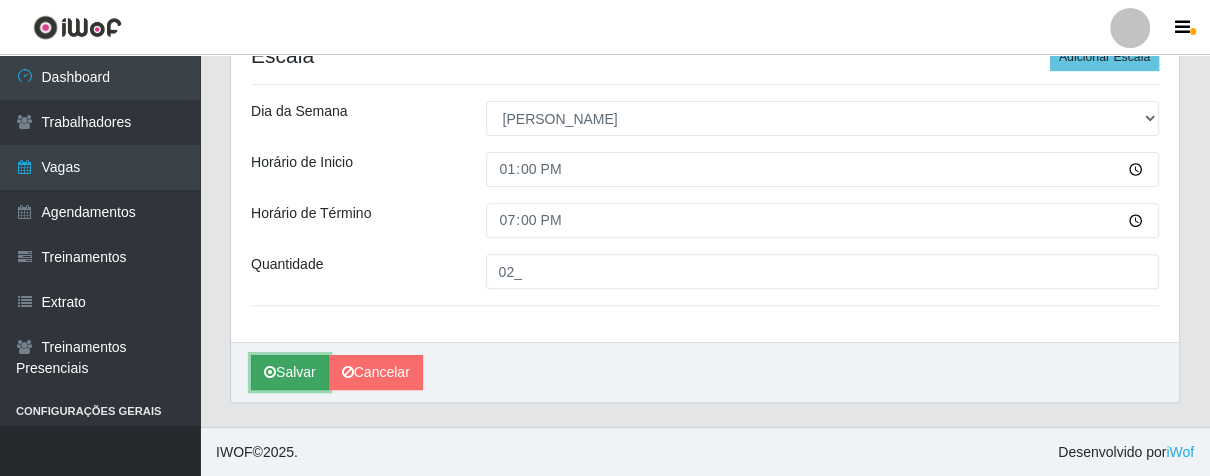 click on "Salvar" at bounding box center (290, 372) 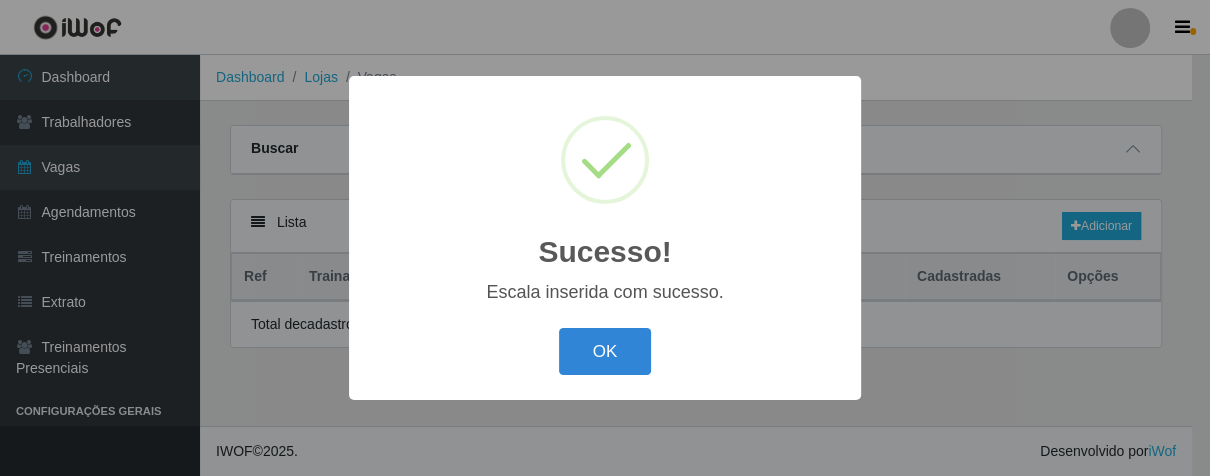 scroll, scrollTop: 0, scrollLeft: 0, axis: both 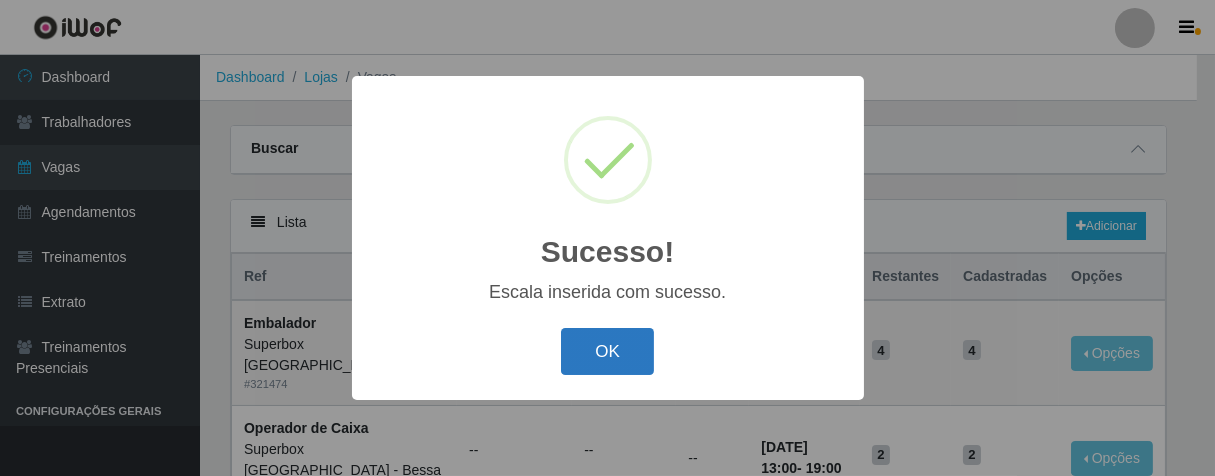 click on "OK" at bounding box center [607, 351] 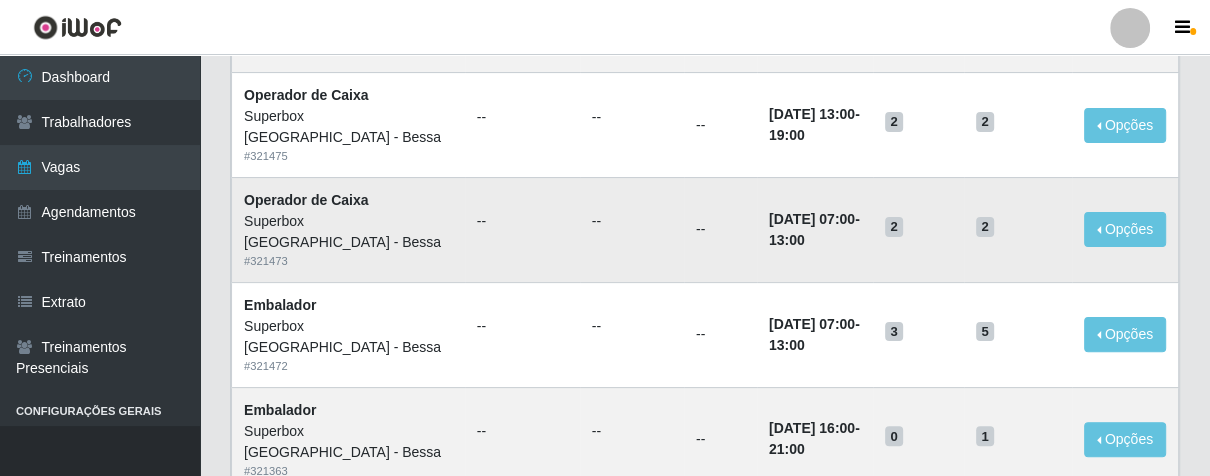 scroll, scrollTop: 222, scrollLeft: 0, axis: vertical 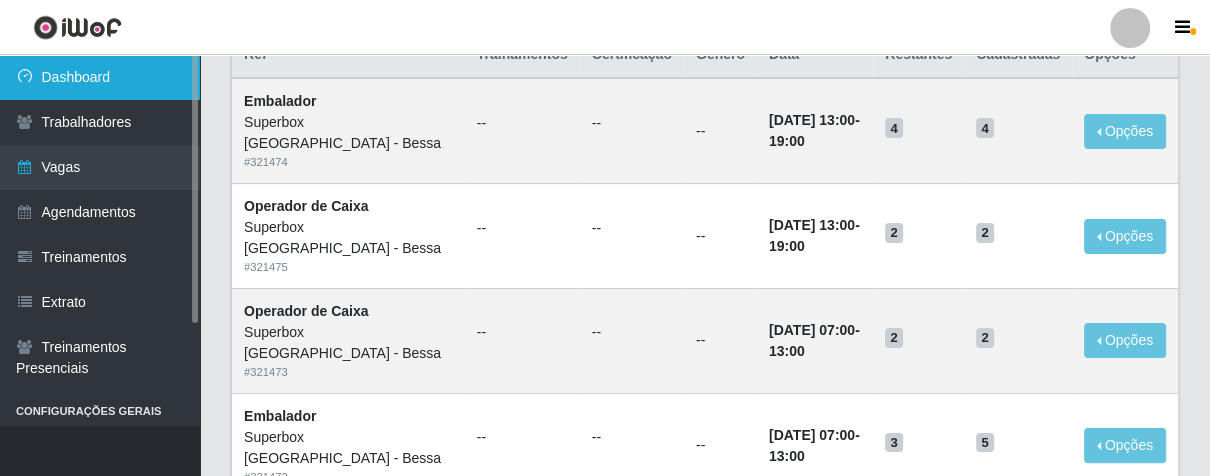 click on "Dashboard" at bounding box center [100, 77] 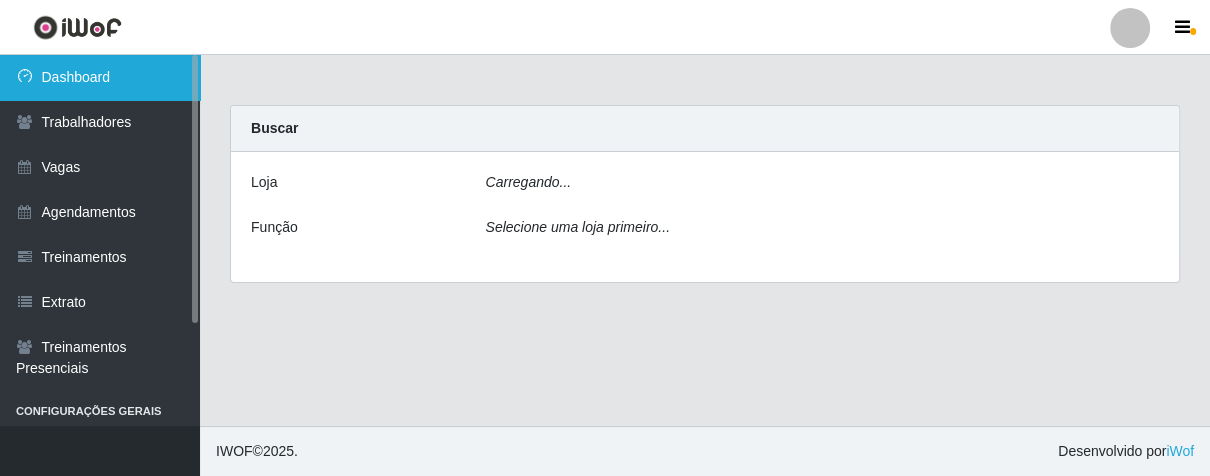 scroll, scrollTop: 0, scrollLeft: 0, axis: both 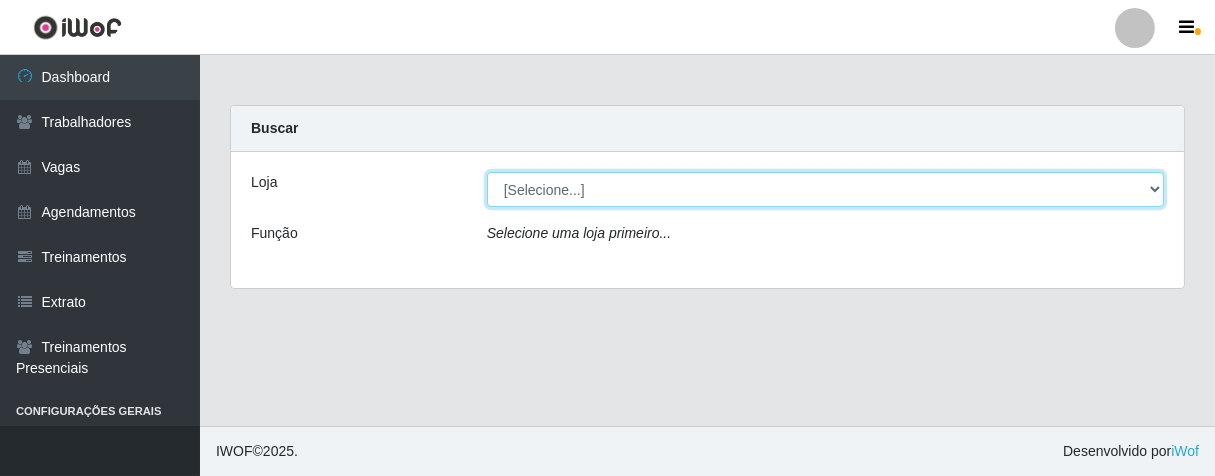 click on "[Selecione...] Superbox [GEOGRAPHIC_DATA] - Bessa" at bounding box center [825, 189] 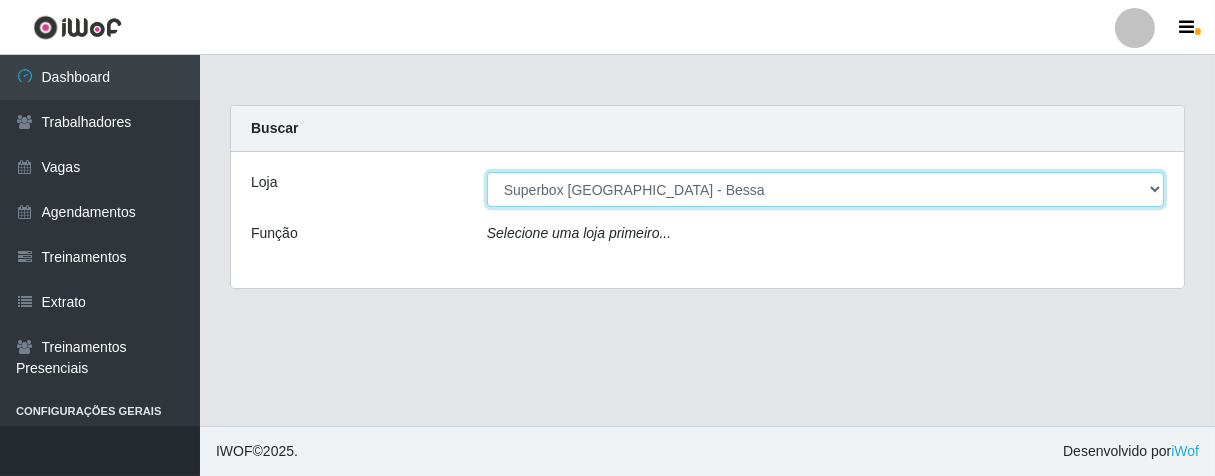click on "[Selecione...] Superbox [GEOGRAPHIC_DATA] - Bessa" at bounding box center [825, 189] 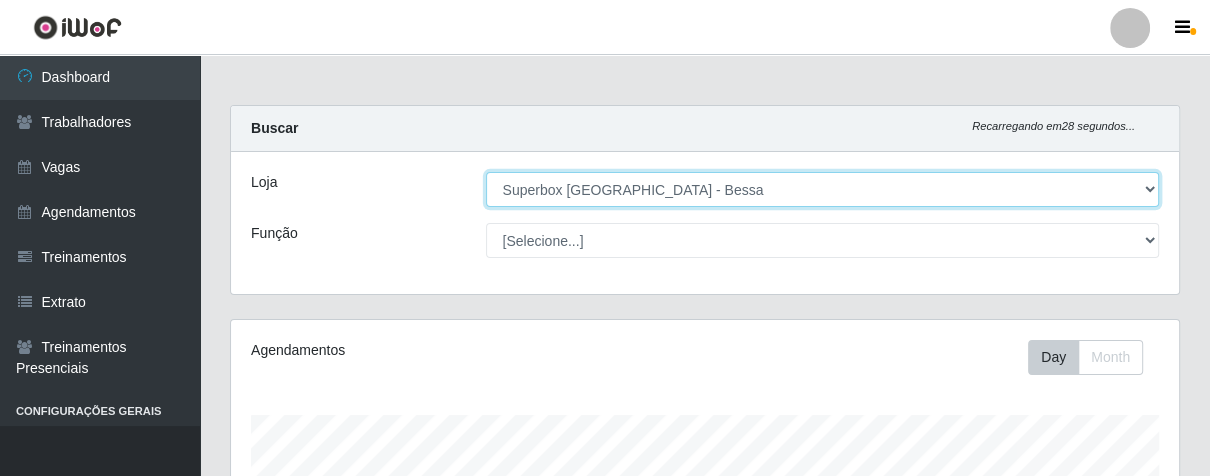 scroll, scrollTop: 999584, scrollLeft: 999051, axis: both 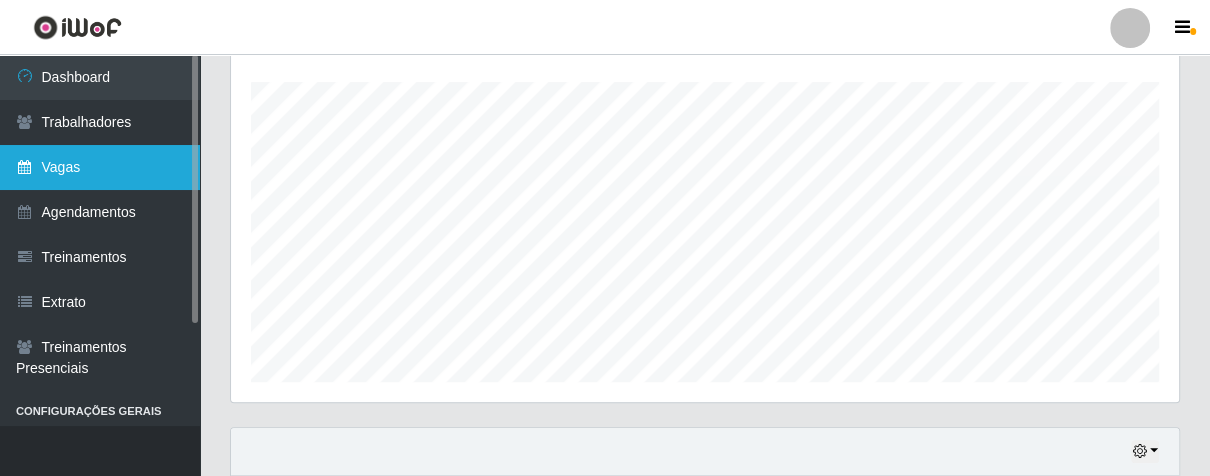 click on "Vagas" at bounding box center (100, 167) 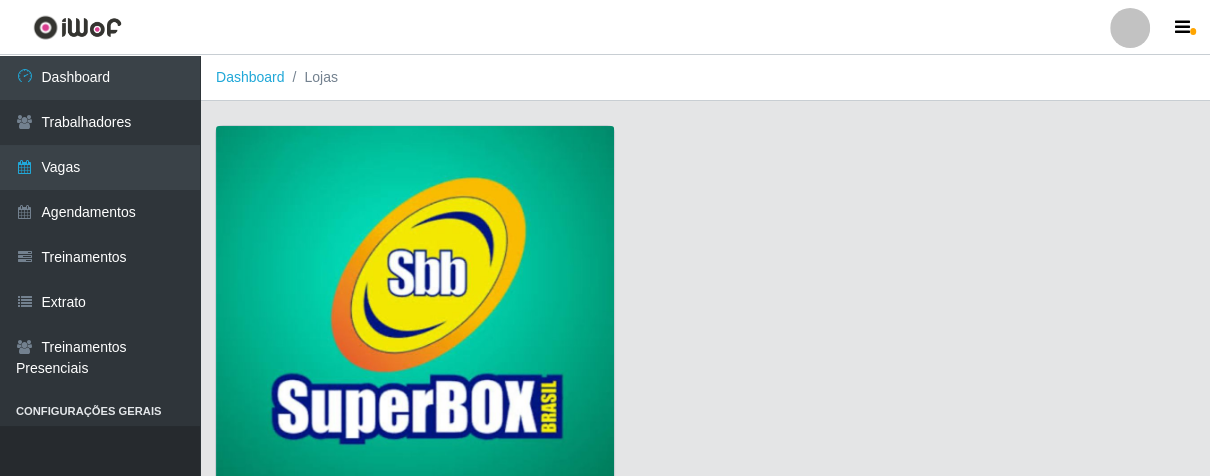 scroll, scrollTop: 152, scrollLeft: 0, axis: vertical 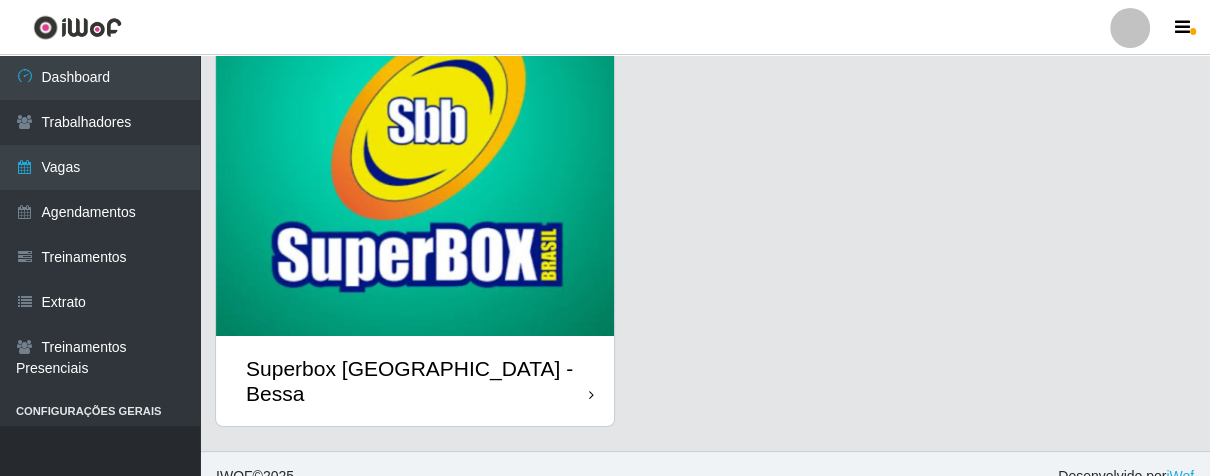 click on "Superbox [GEOGRAPHIC_DATA] - Bessa" at bounding box center [415, 381] 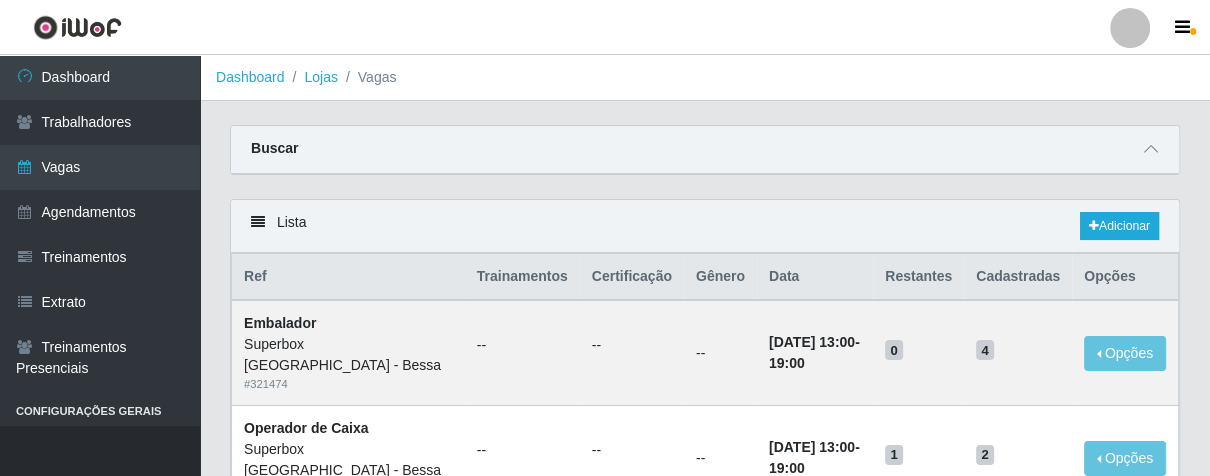 scroll, scrollTop: 222, scrollLeft: 0, axis: vertical 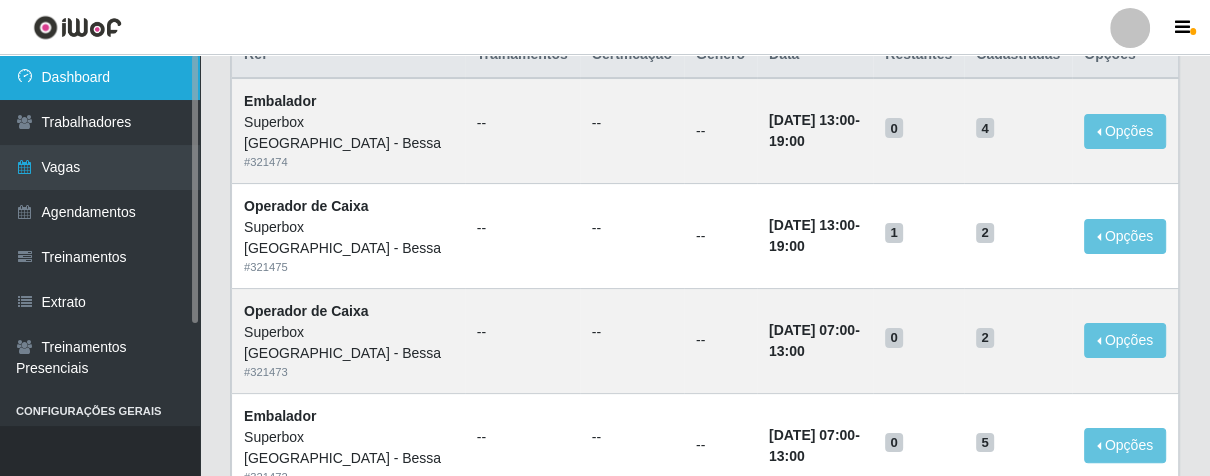 click on "Dashboard" at bounding box center [100, 77] 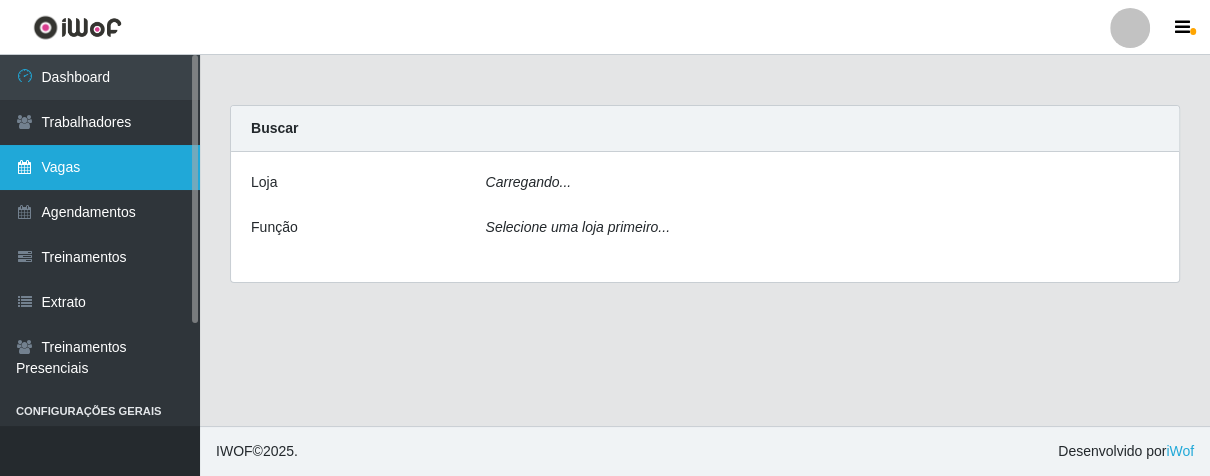 scroll, scrollTop: 0, scrollLeft: 0, axis: both 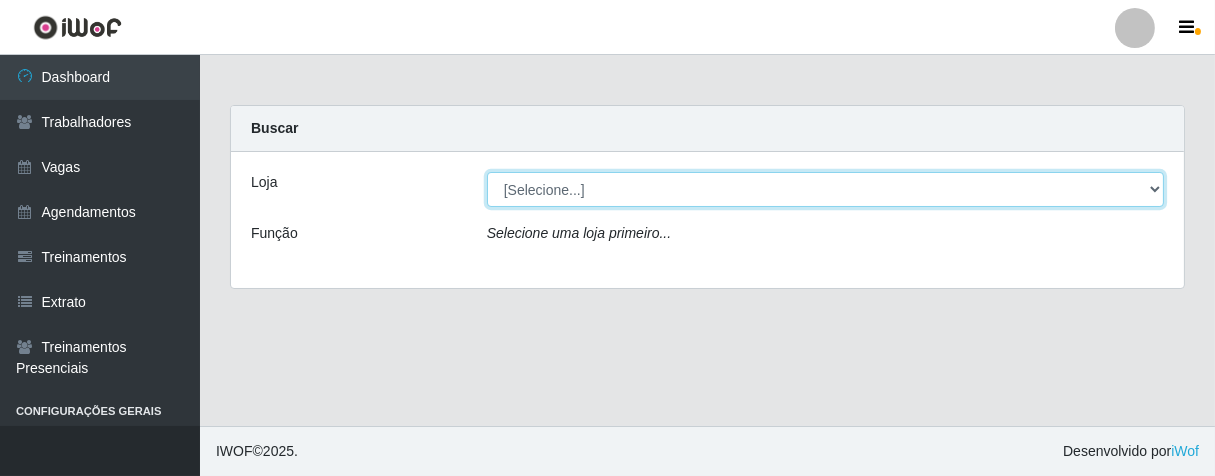 click on "[Selecione...] Superbox [GEOGRAPHIC_DATA] - Bessa" at bounding box center (825, 189) 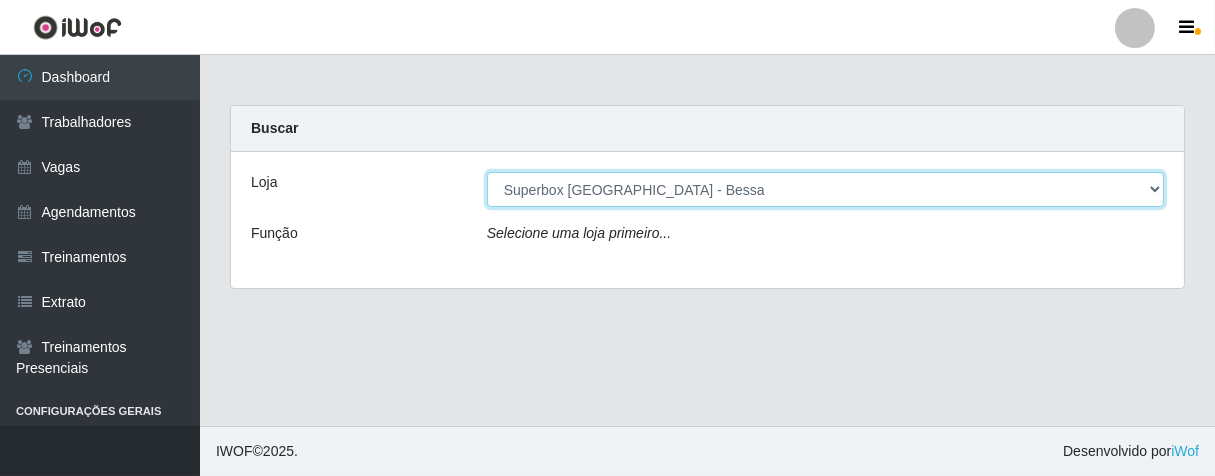 click on "[Selecione...] Superbox [GEOGRAPHIC_DATA] - Bessa" at bounding box center [825, 189] 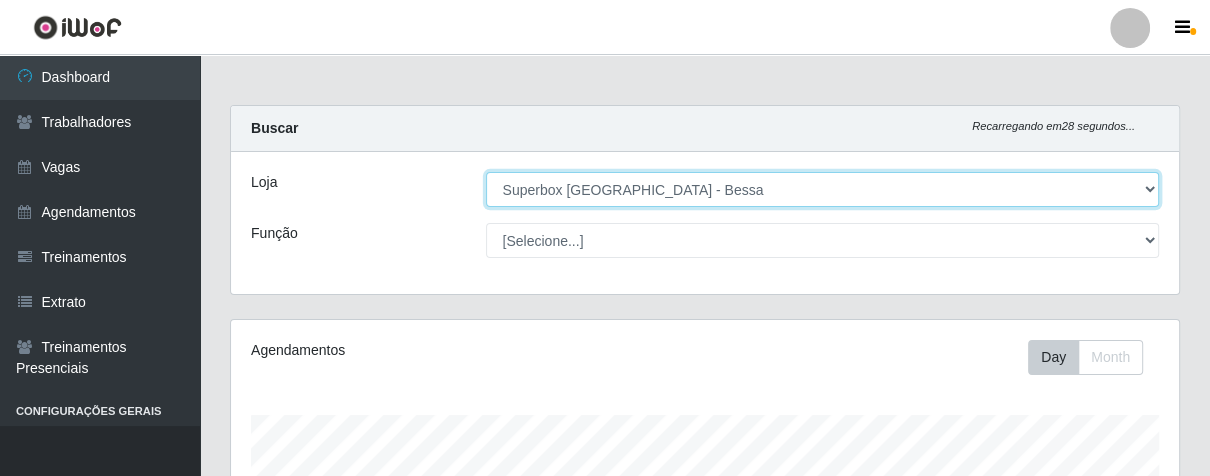 scroll, scrollTop: 999584, scrollLeft: 999051, axis: both 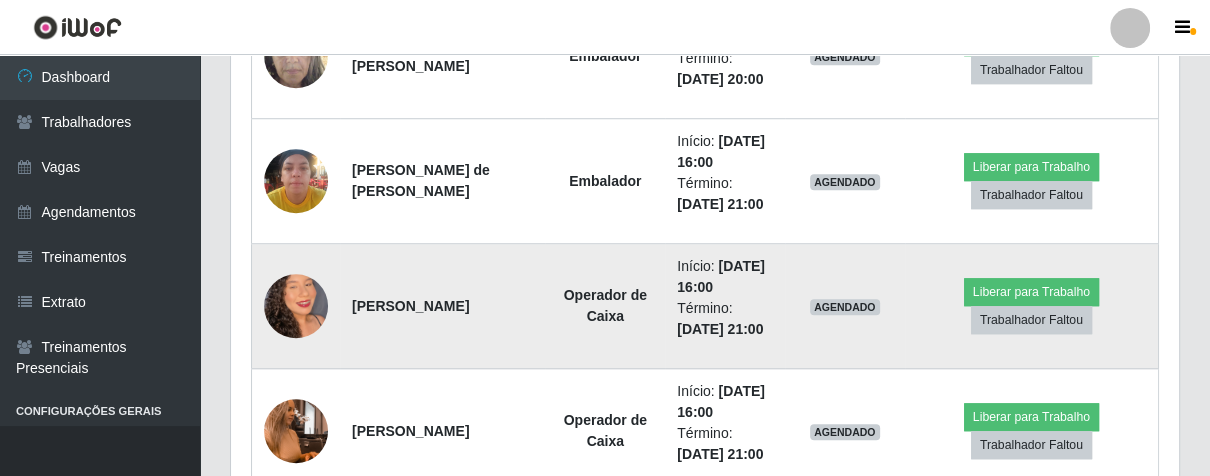 click at bounding box center [296, 306] 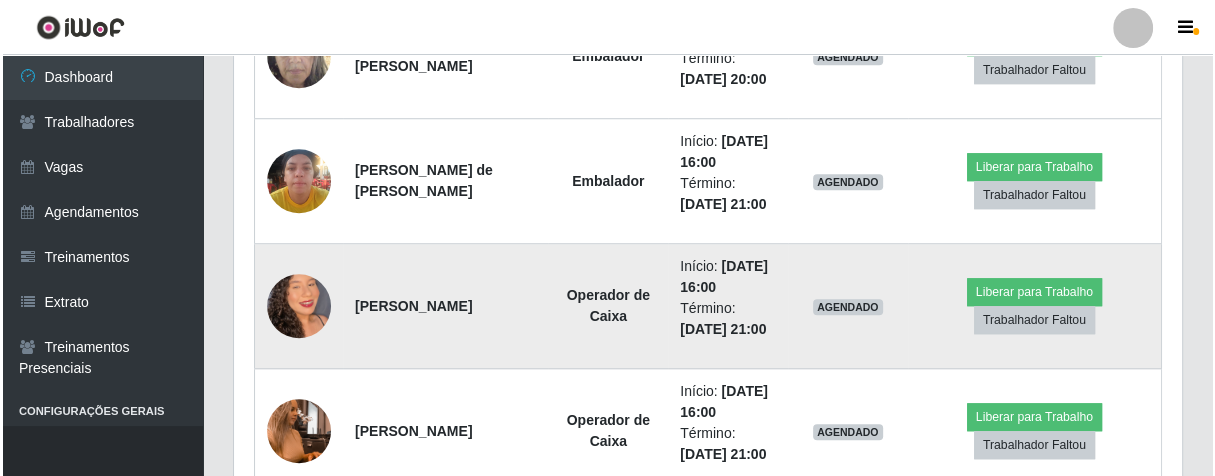 scroll, scrollTop: 414, scrollLeft: 936, axis: both 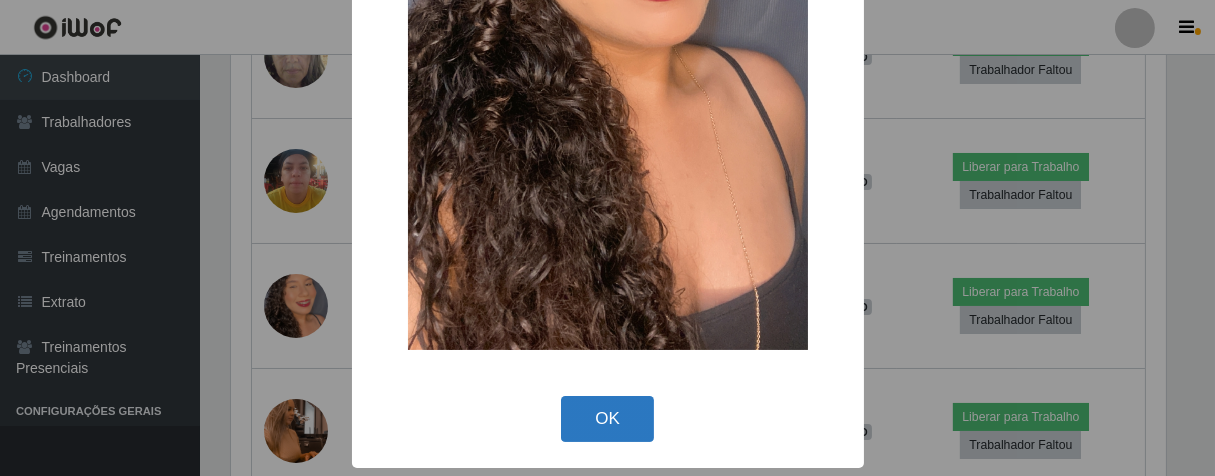 click on "OK" at bounding box center (607, 419) 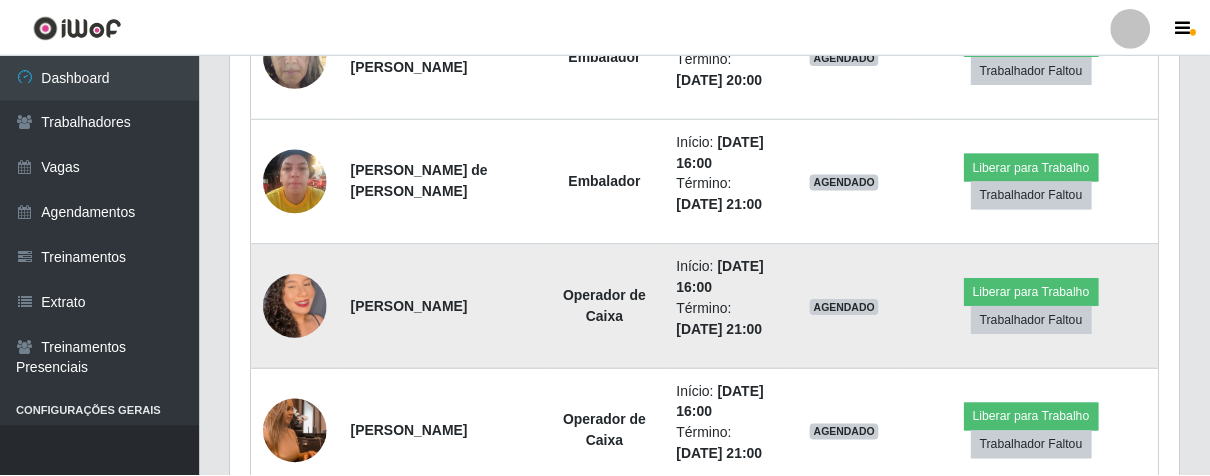 scroll, scrollTop: 999584, scrollLeft: 999051, axis: both 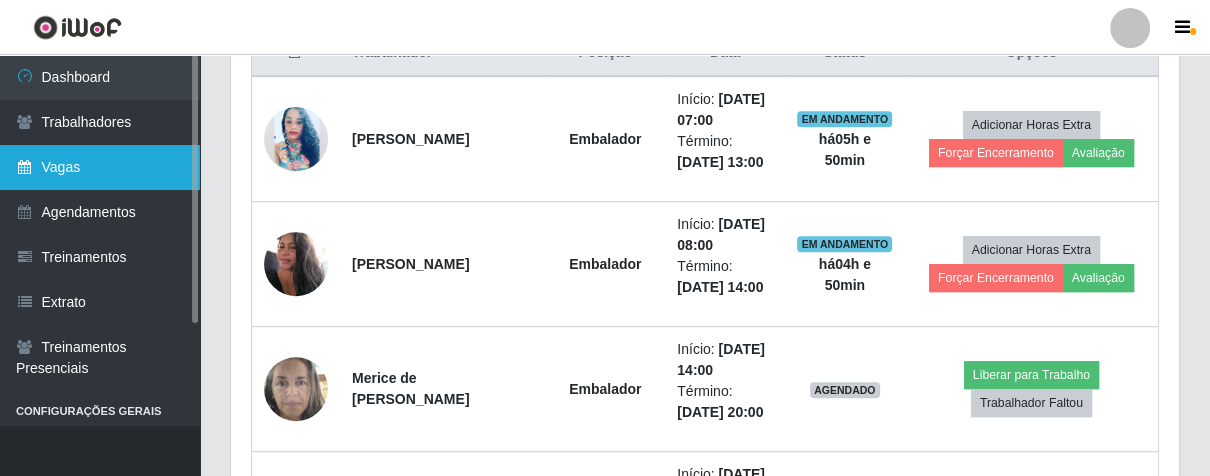 click on "Vagas" at bounding box center [100, 167] 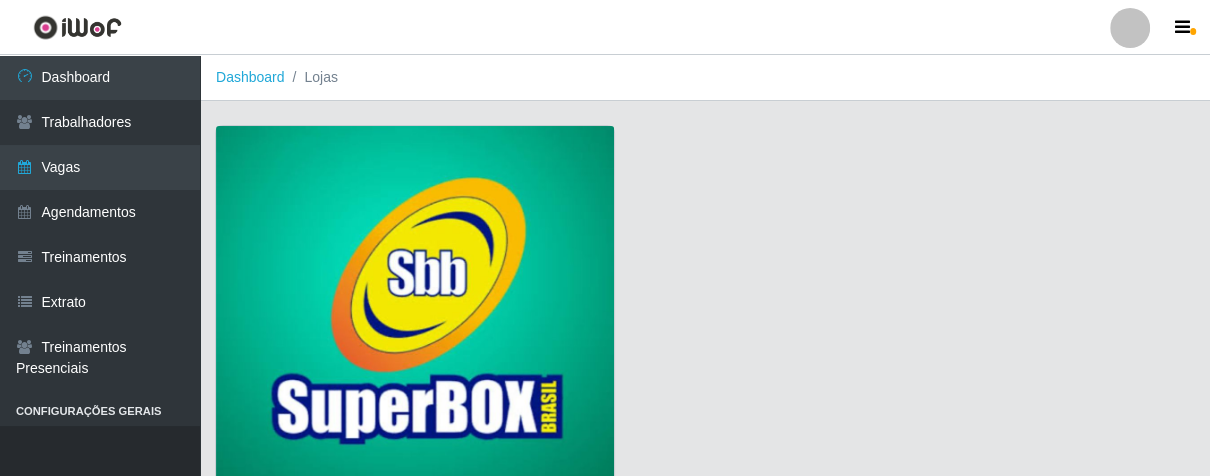 scroll, scrollTop: 152, scrollLeft: 0, axis: vertical 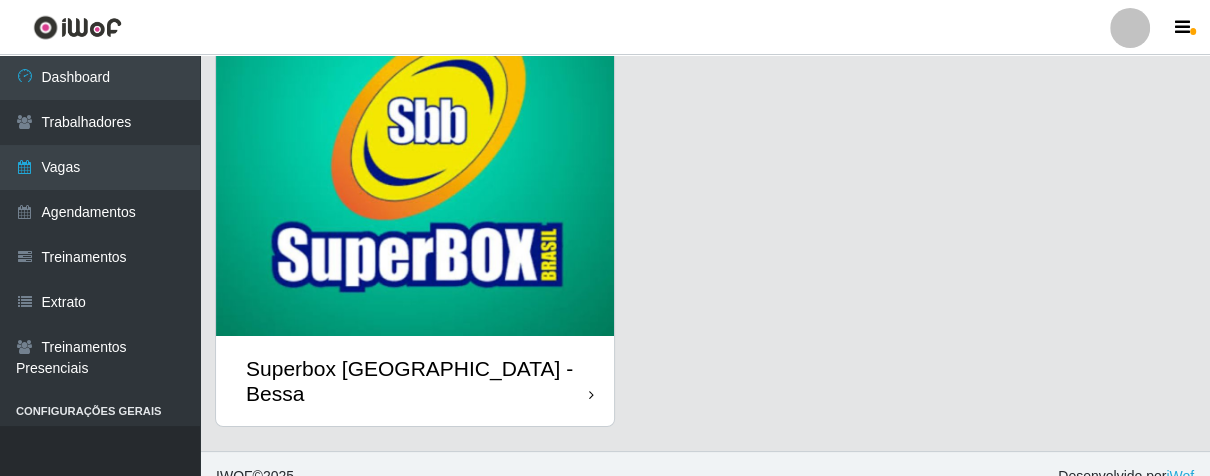 click on "Superbox [GEOGRAPHIC_DATA] - Bessa" at bounding box center (415, 381) 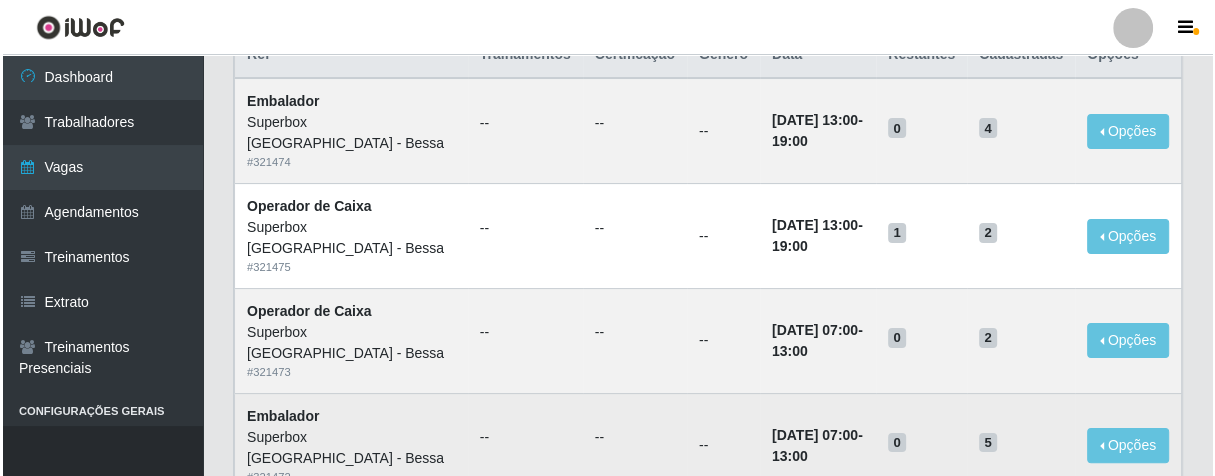 scroll, scrollTop: 0, scrollLeft: 0, axis: both 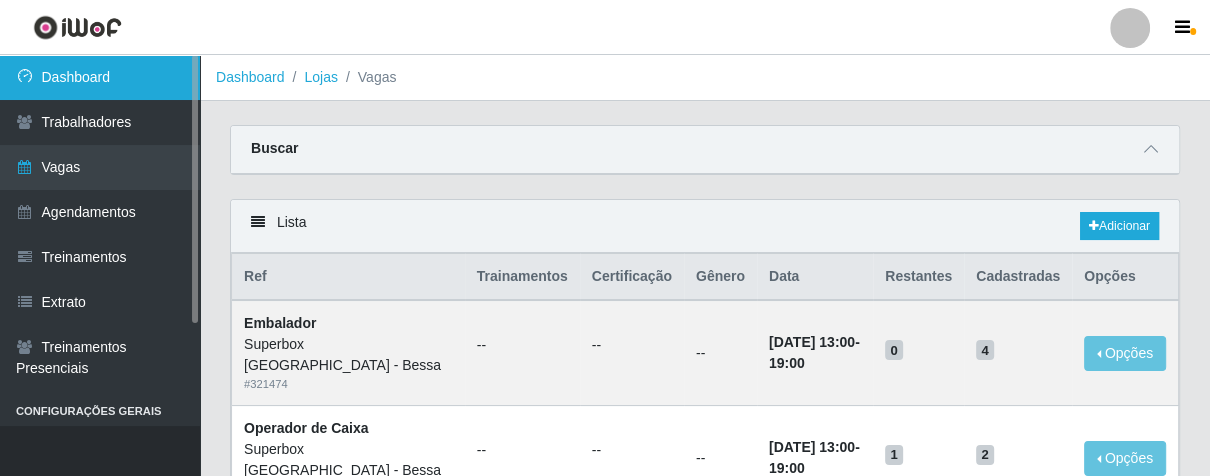 click on "Dashboard" at bounding box center (100, 77) 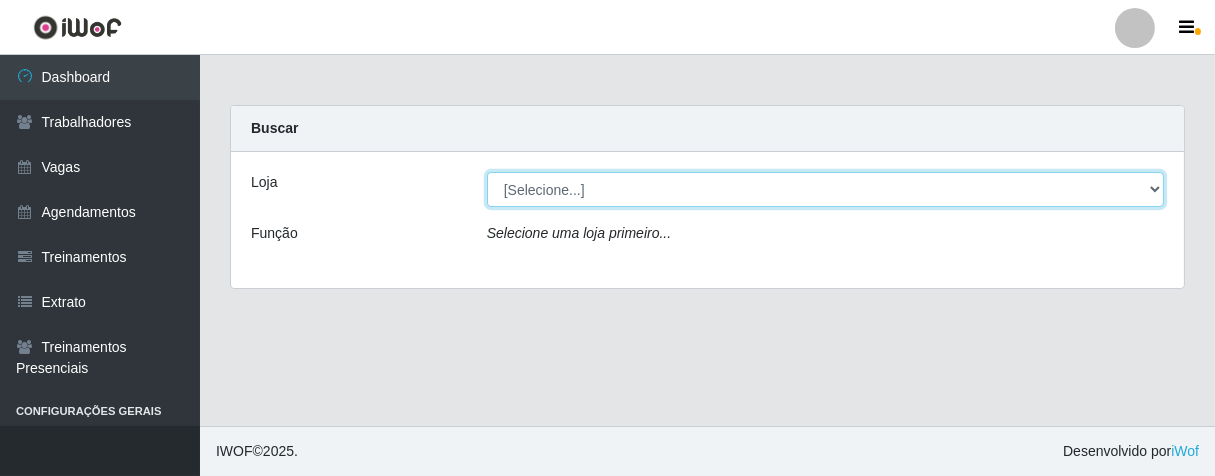 click on "[Selecione...] Superbox [GEOGRAPHIC_DATA] - Bessa" at bounding box center [825, 189] 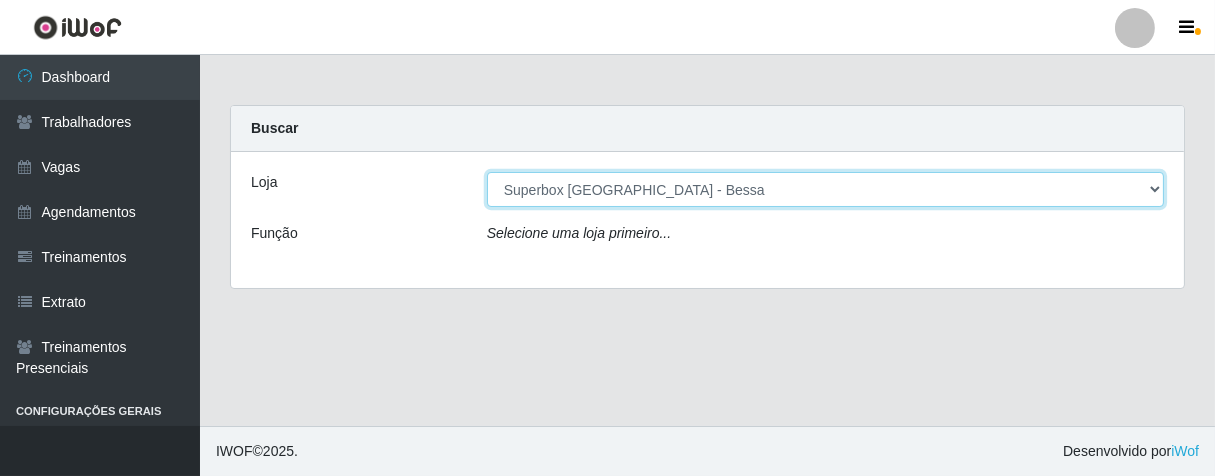 click on "[Selecione...] Superbox [GEOGRAPHIC_DATA] - Bessa" at bounding box center (825, 189) 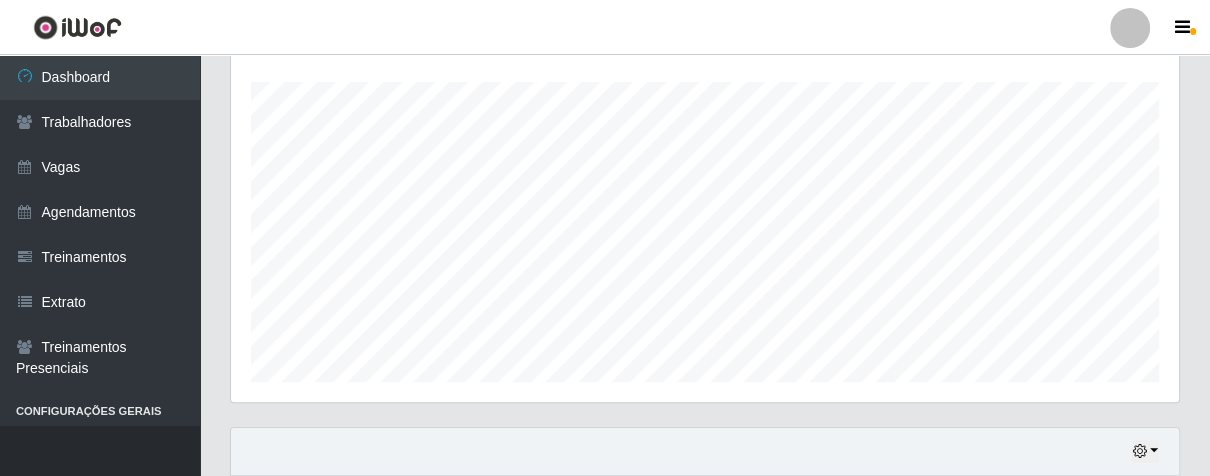 scroll, scrollTop: 777, scrollLeft: 0, axis: vertical 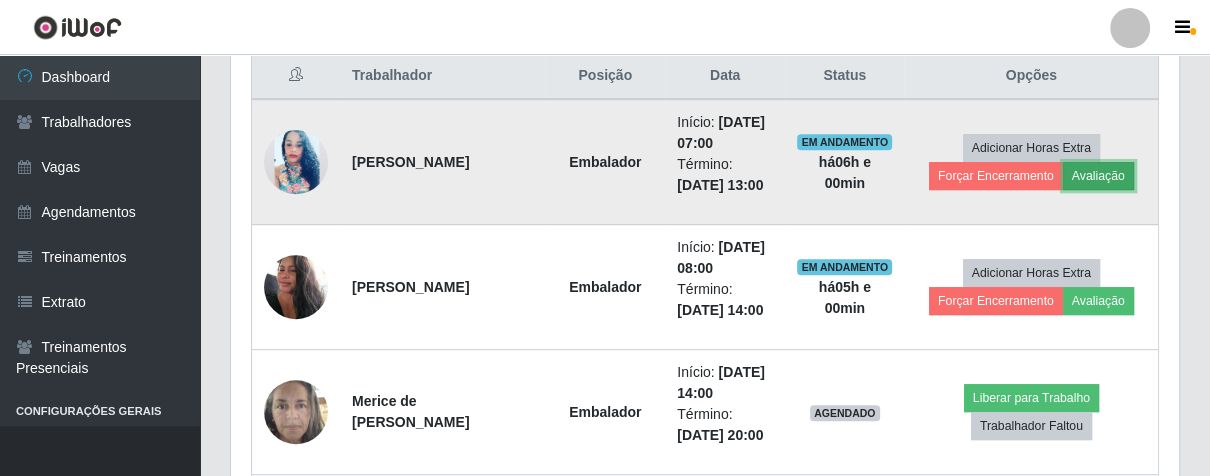 click on "Avaliação" at bounding box center [1098, 176] 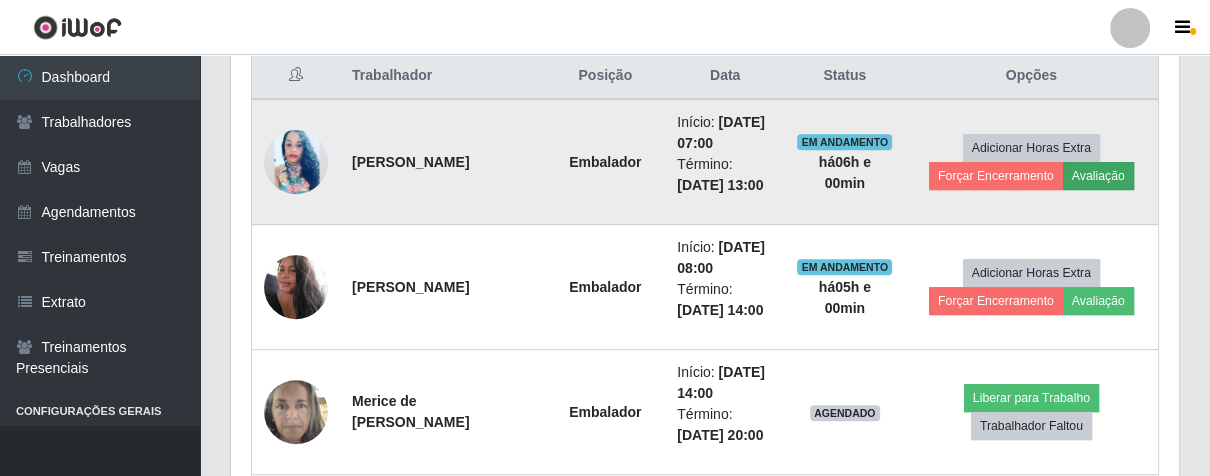 scroll, scrollTop: 999584, scrollLeft: 999064, axis: both 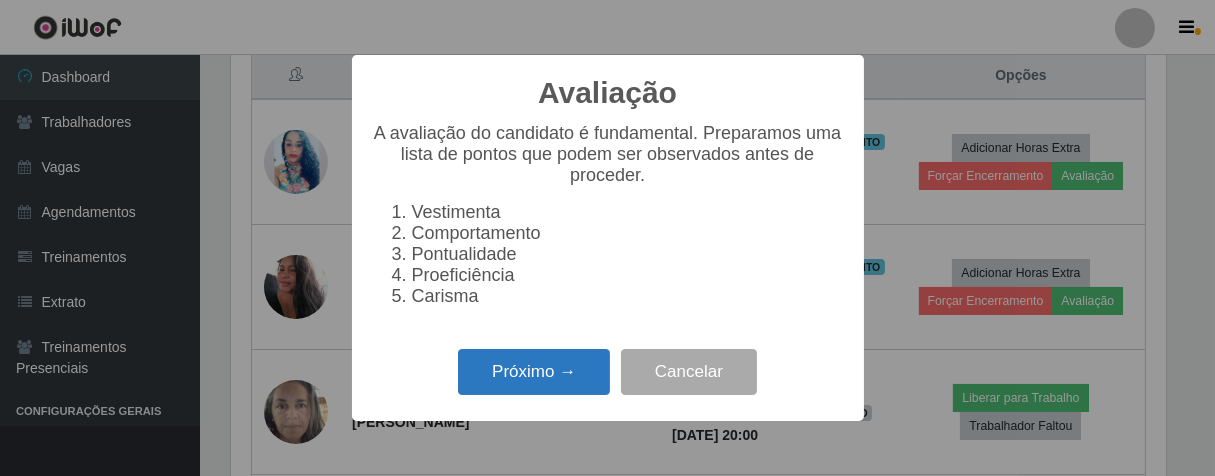 click on "Próximo →" at bounding box center (534, 372) 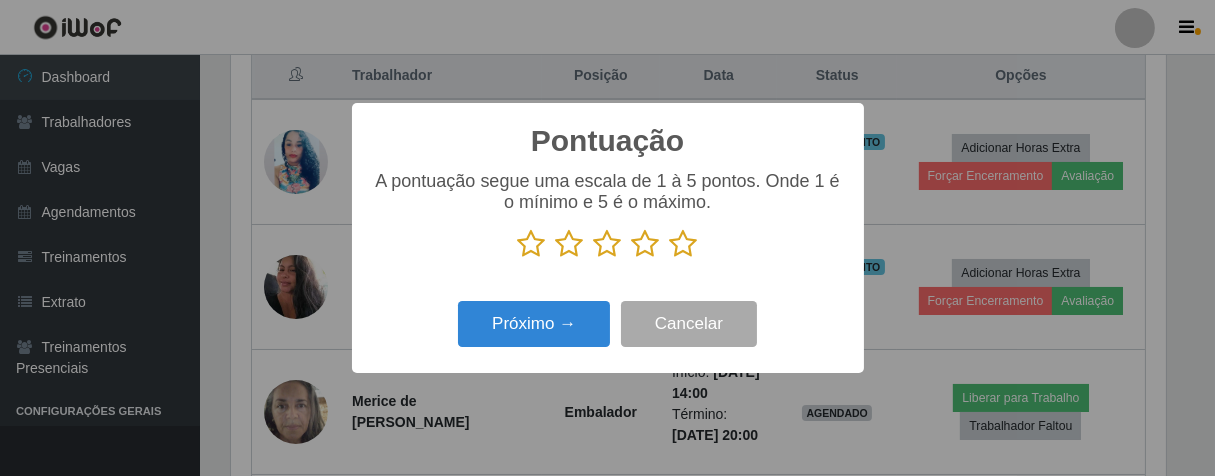 scroll, scrollTop: 999584, scrollLeft: 999064, axis: both 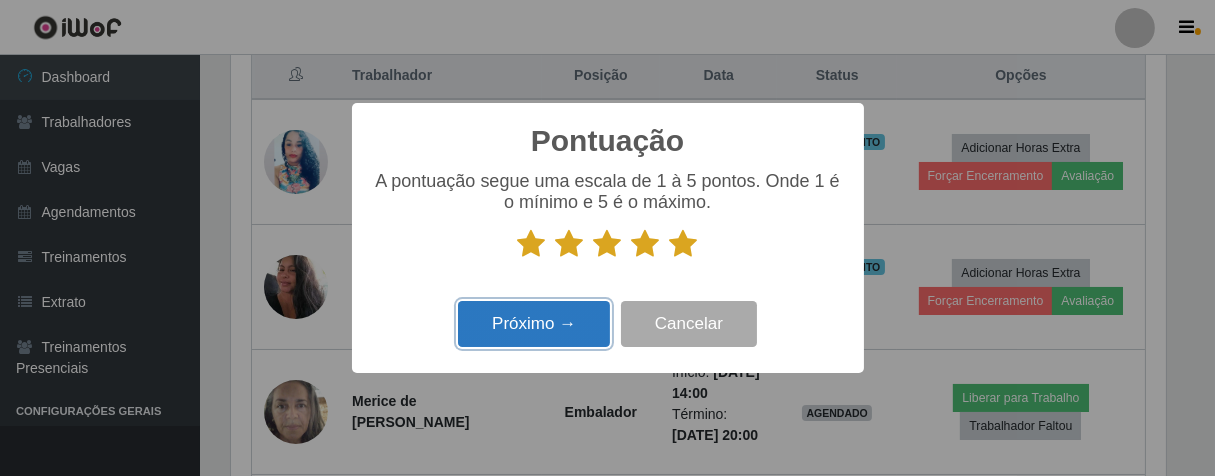 click on "Próximo →" at bounding box center [534, 324] 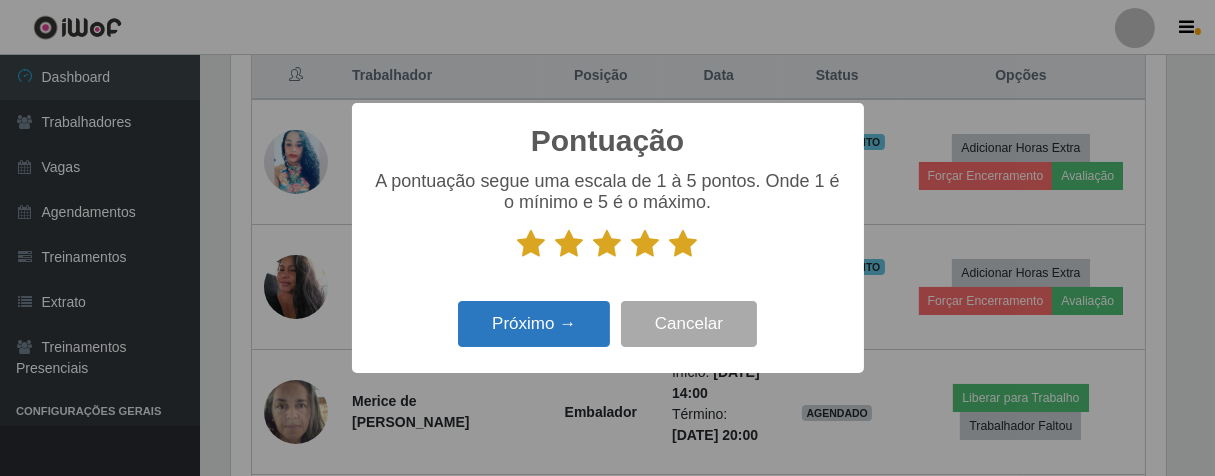 scroll, scrollTop: 999584, scrollLeft: 999064, axis: both 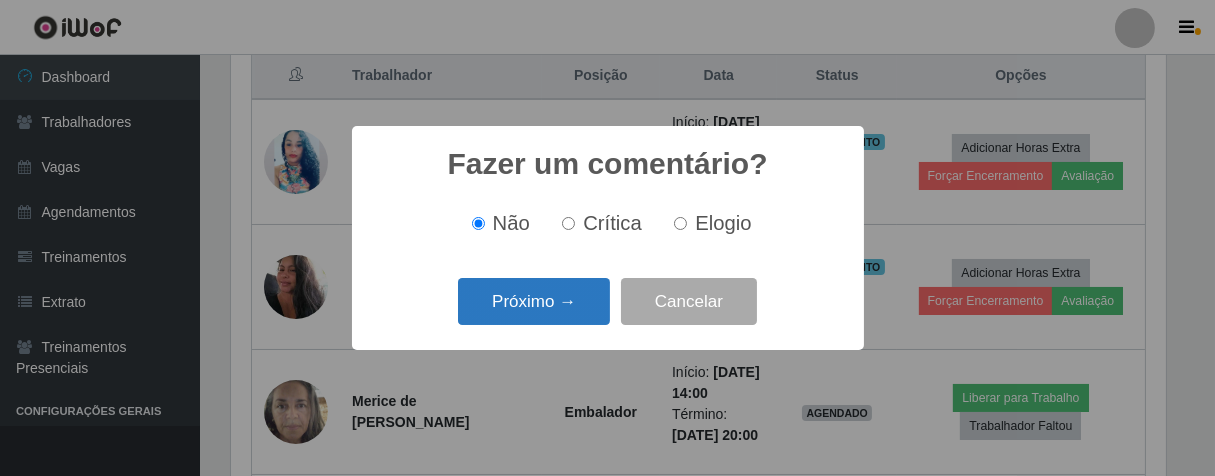 click on "Próximo →" at bounding box center [534, 301] 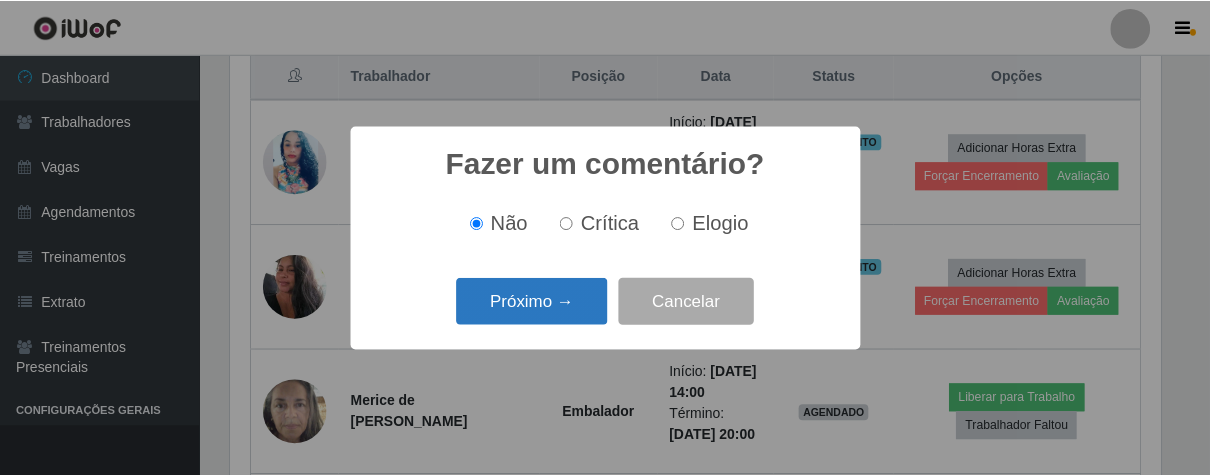 scroll, scrollTop: 999584, scrollLeft: 999064, axis: both 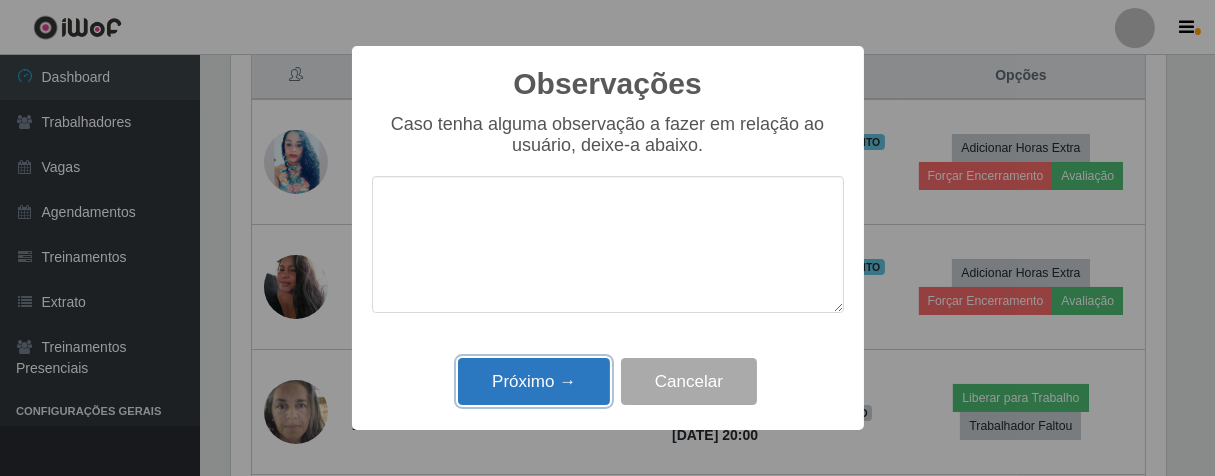 click on "Próximo →" at bounding box center [534, 381] 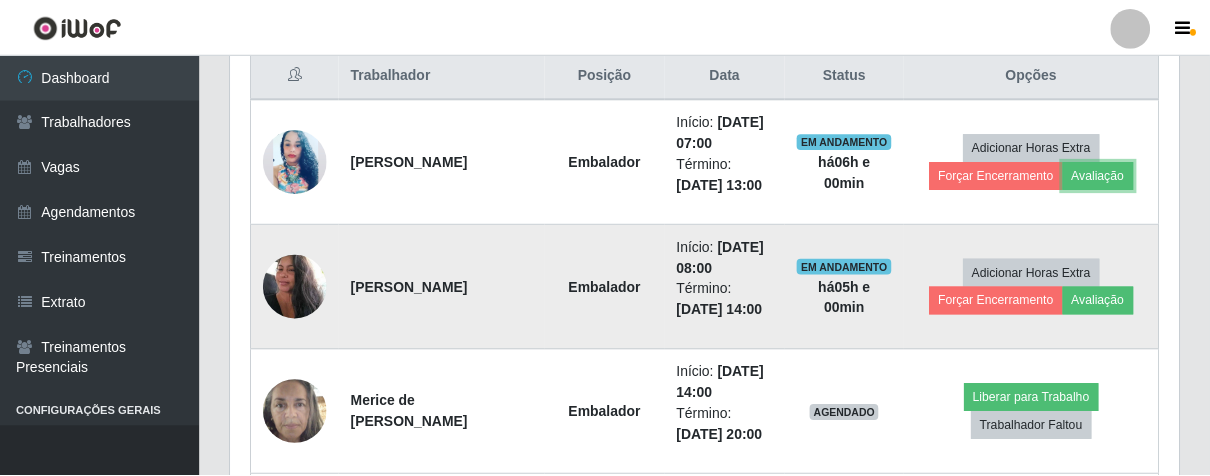 scroll, scrollTop: 999584, scrollLeft: 999051, axis: both 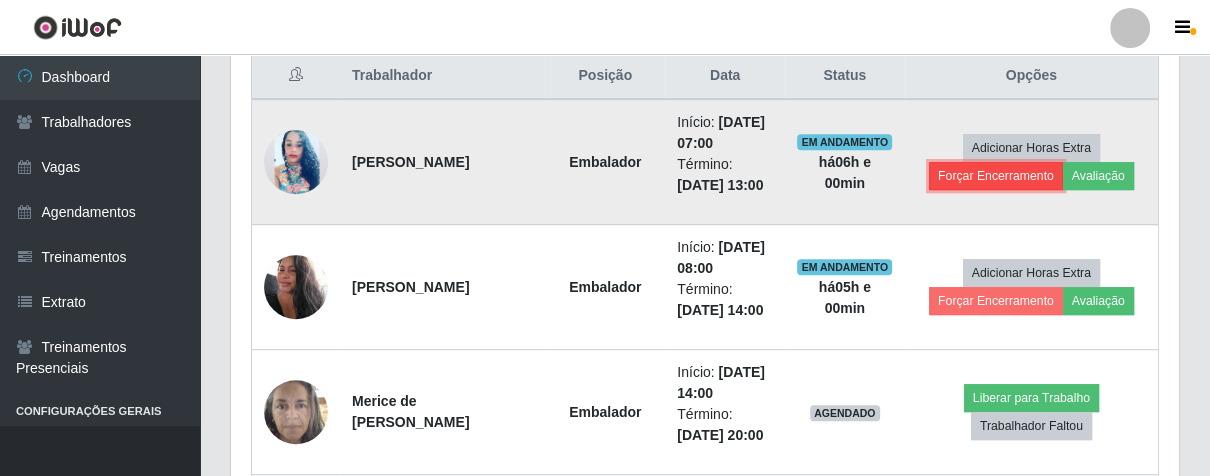 click on "Forçar Encerramento" at bounding box center [996, 176] 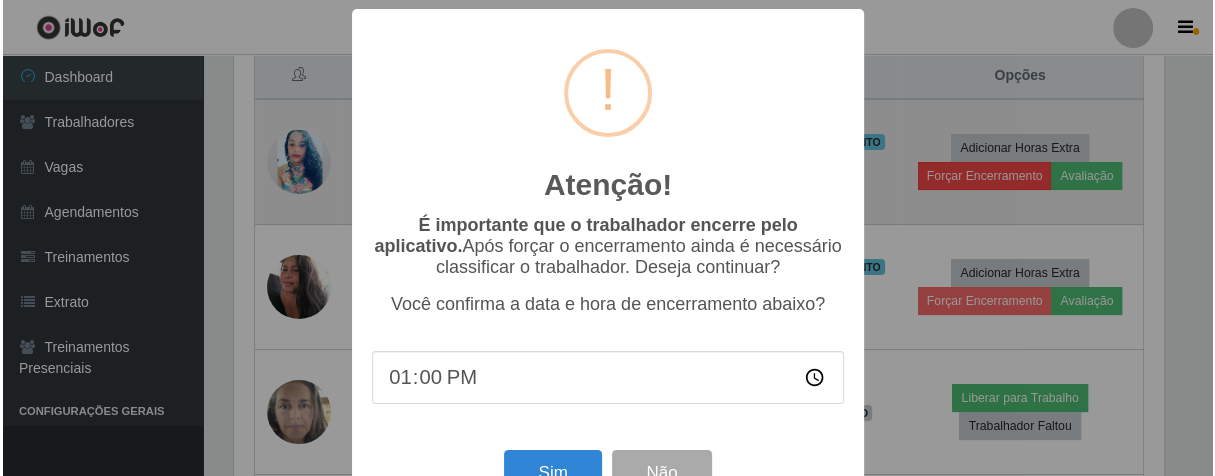 scroll, scrollTop: 999584, scrollLeft: 999064, axis: both 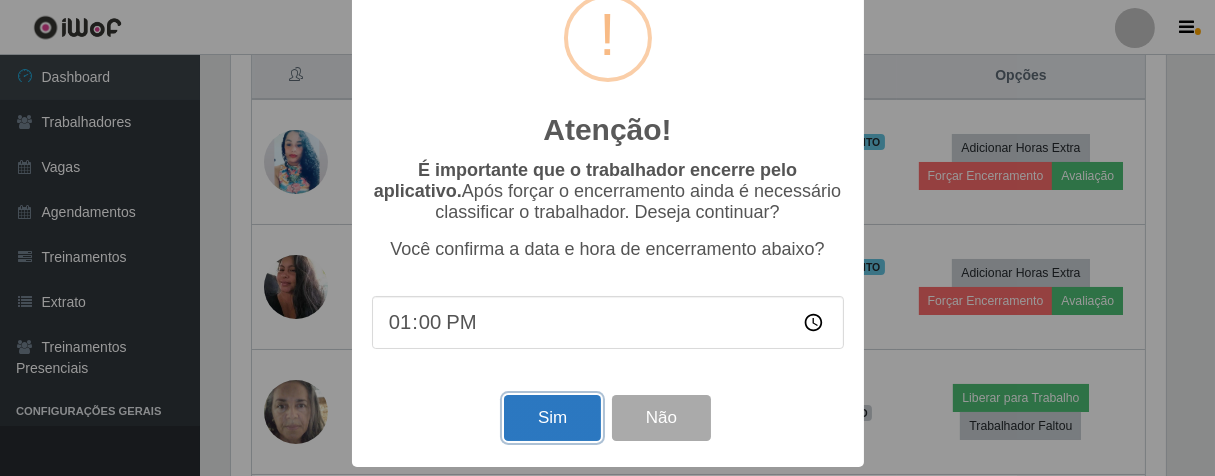 click on "Sim" at bounding box center [552, 418] 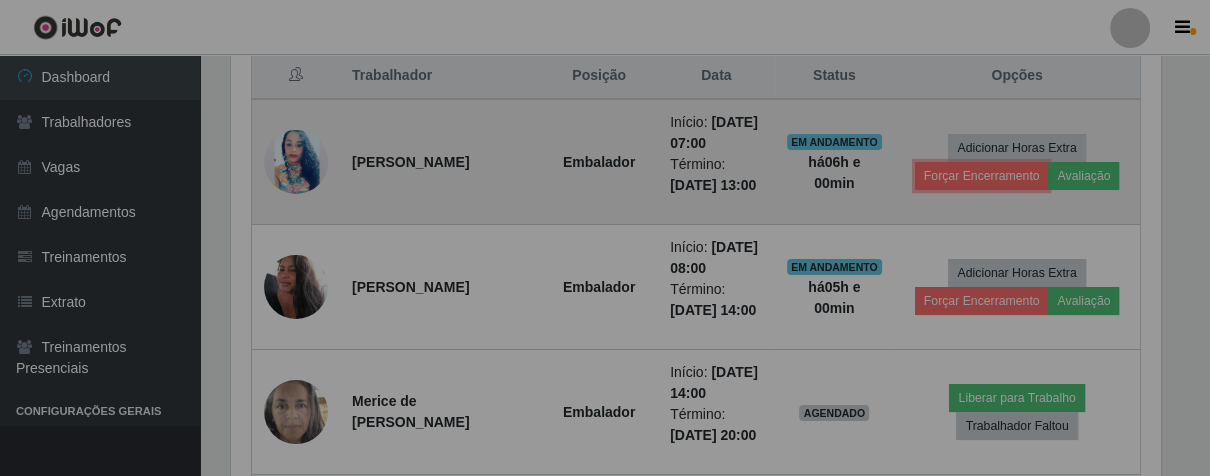 scroll, scrollTop: 999584, scrollLeft: 999051, axis: both 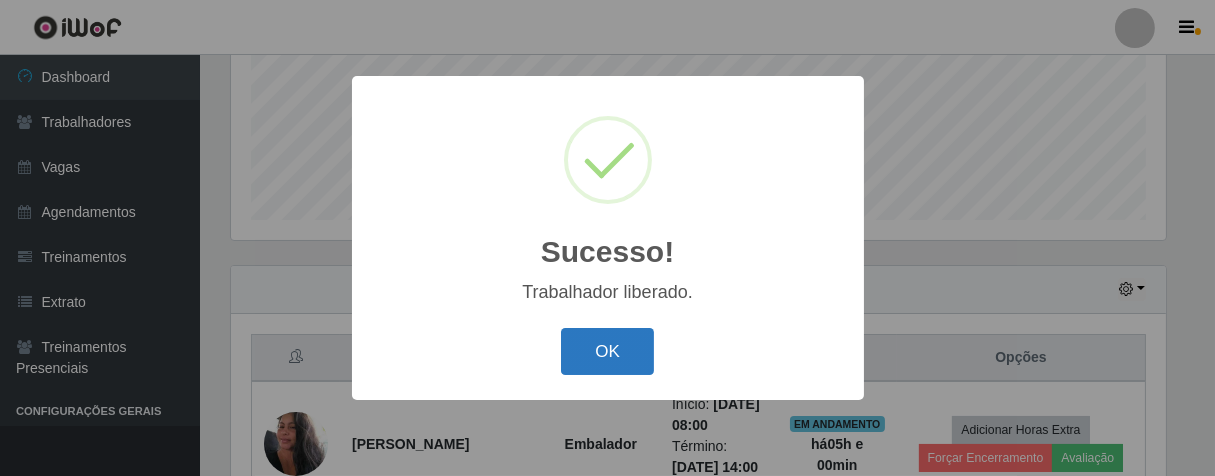 click on "OK" at bounding box center (607, 351) 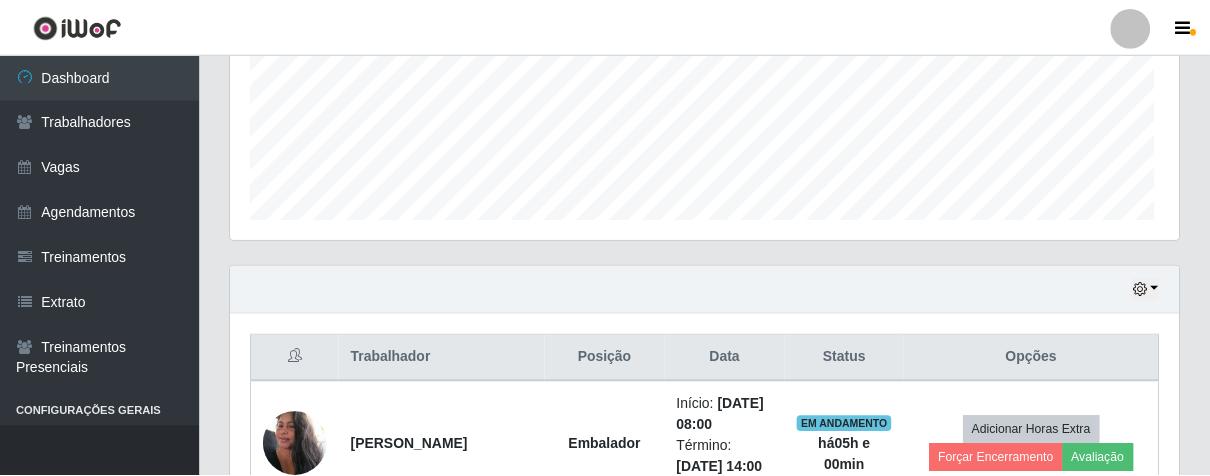 scroll, scrollTop: 717, scrollLeft: 0, axis: vertical 